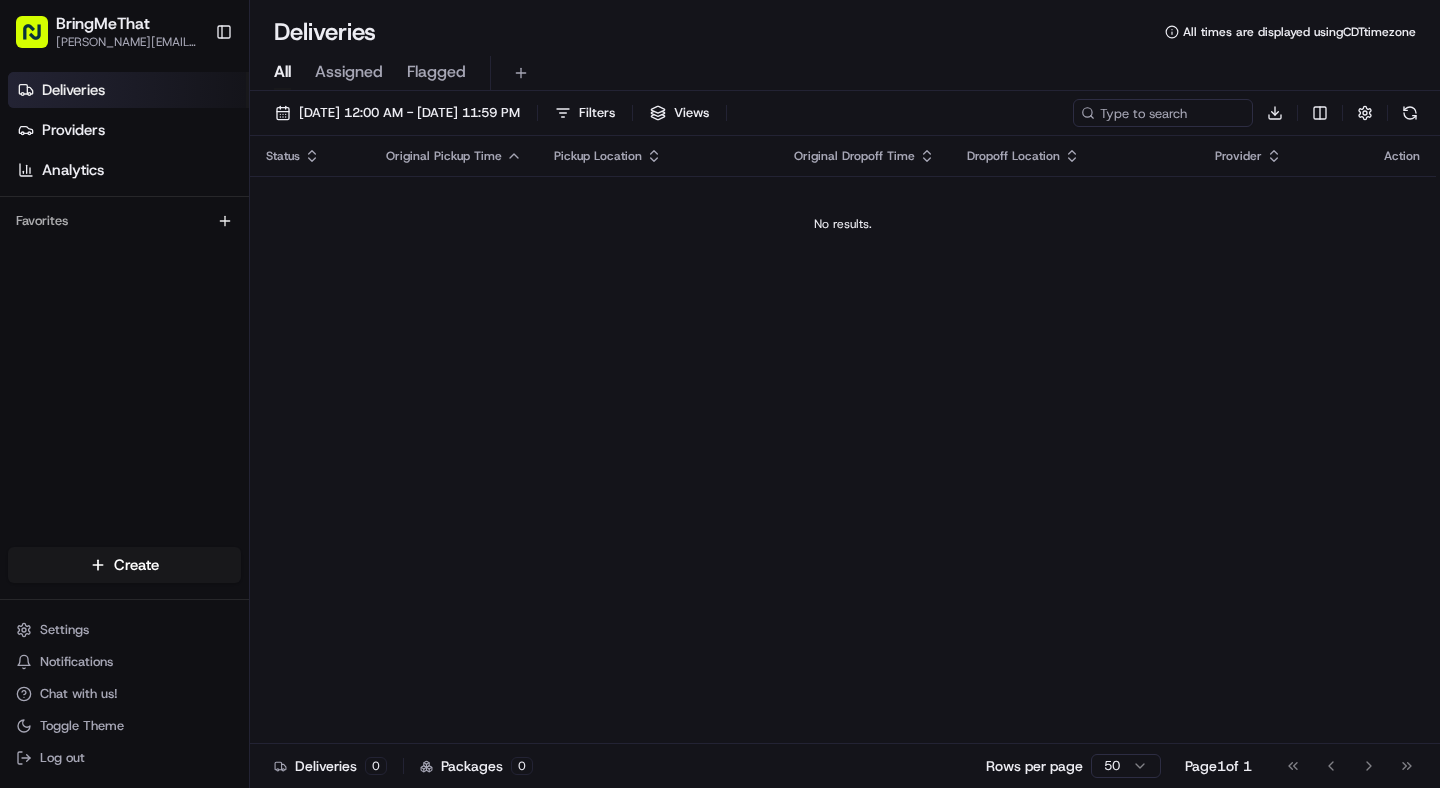 scroll, scrollTop: 0, scrollLeft: 0, axis: both 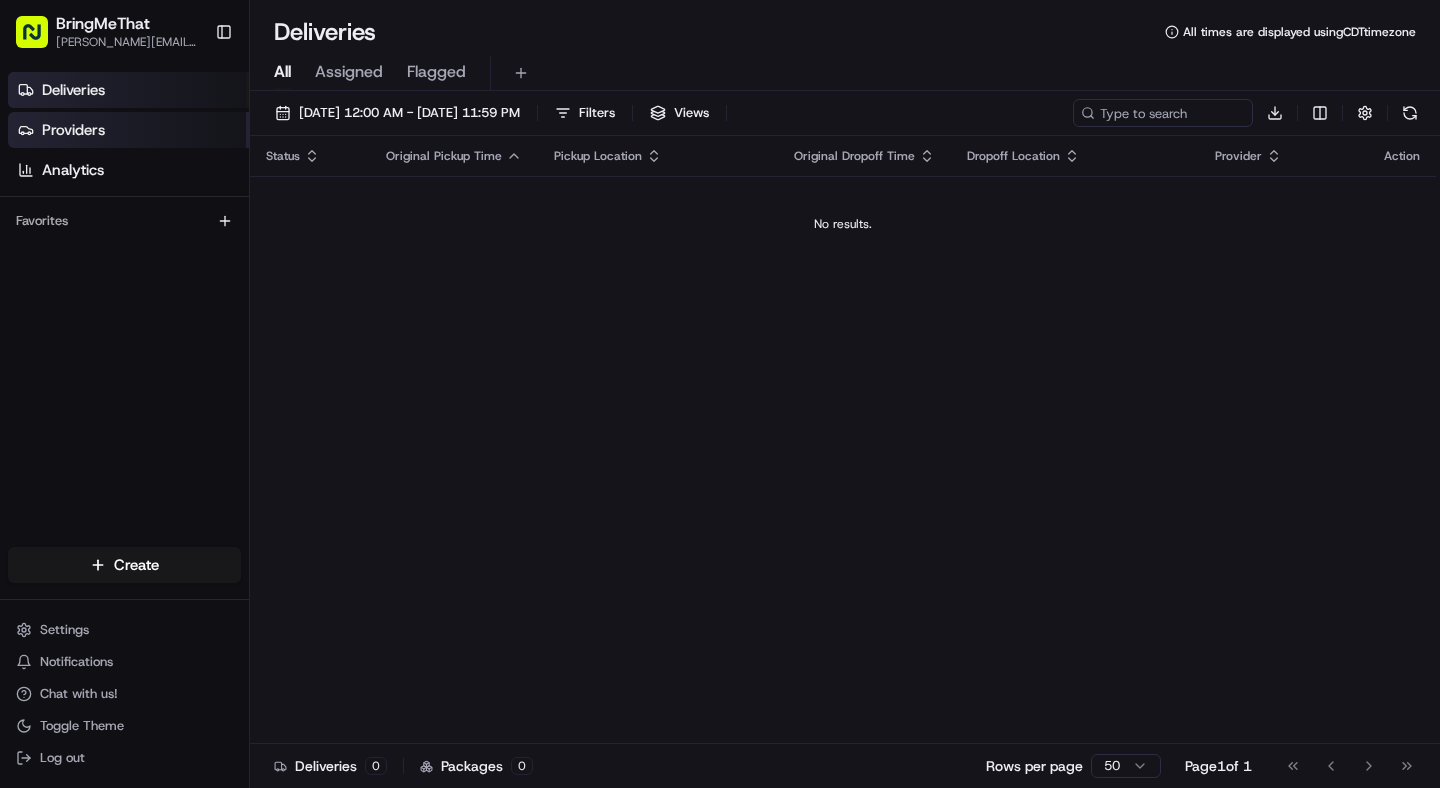 click on "Providers" at bounding box center (73, 130) 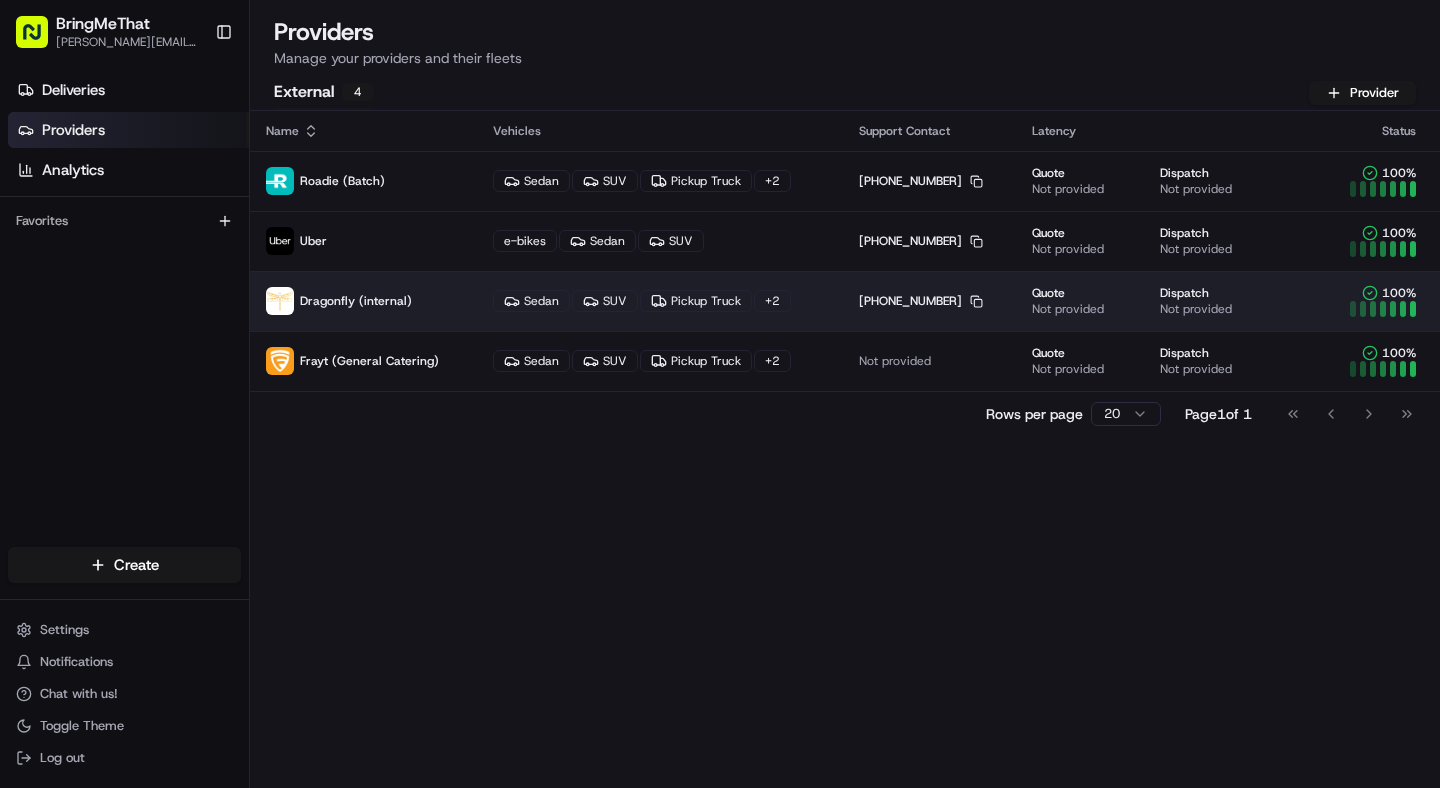 click on "Dragonfly (internal)" at bounding box center (356, 301) 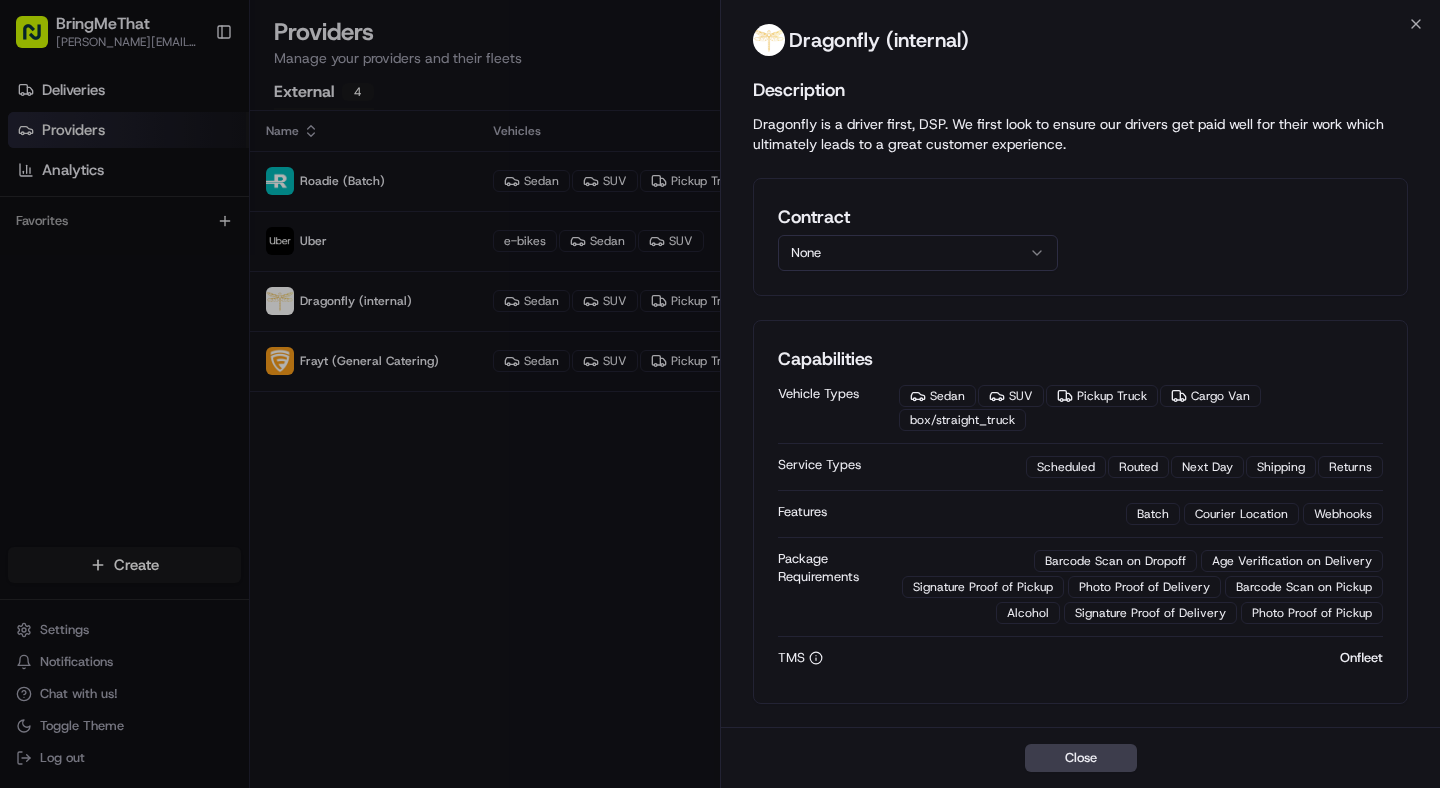 click on "None" at bounding box center [918, 253] 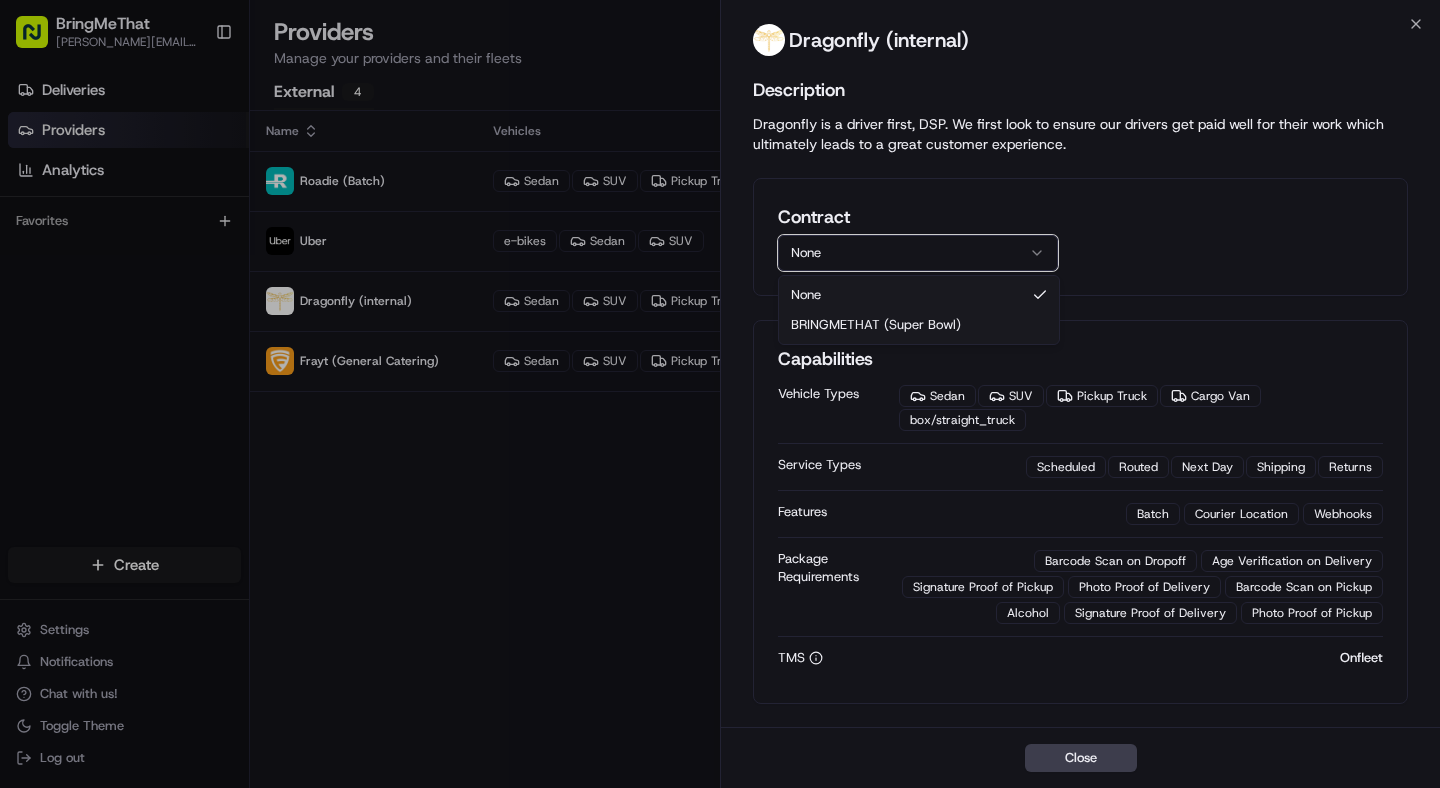 click on "Contract None None BRINGMETHAT (Super Bowl)" at bounding box center [1080, 237] 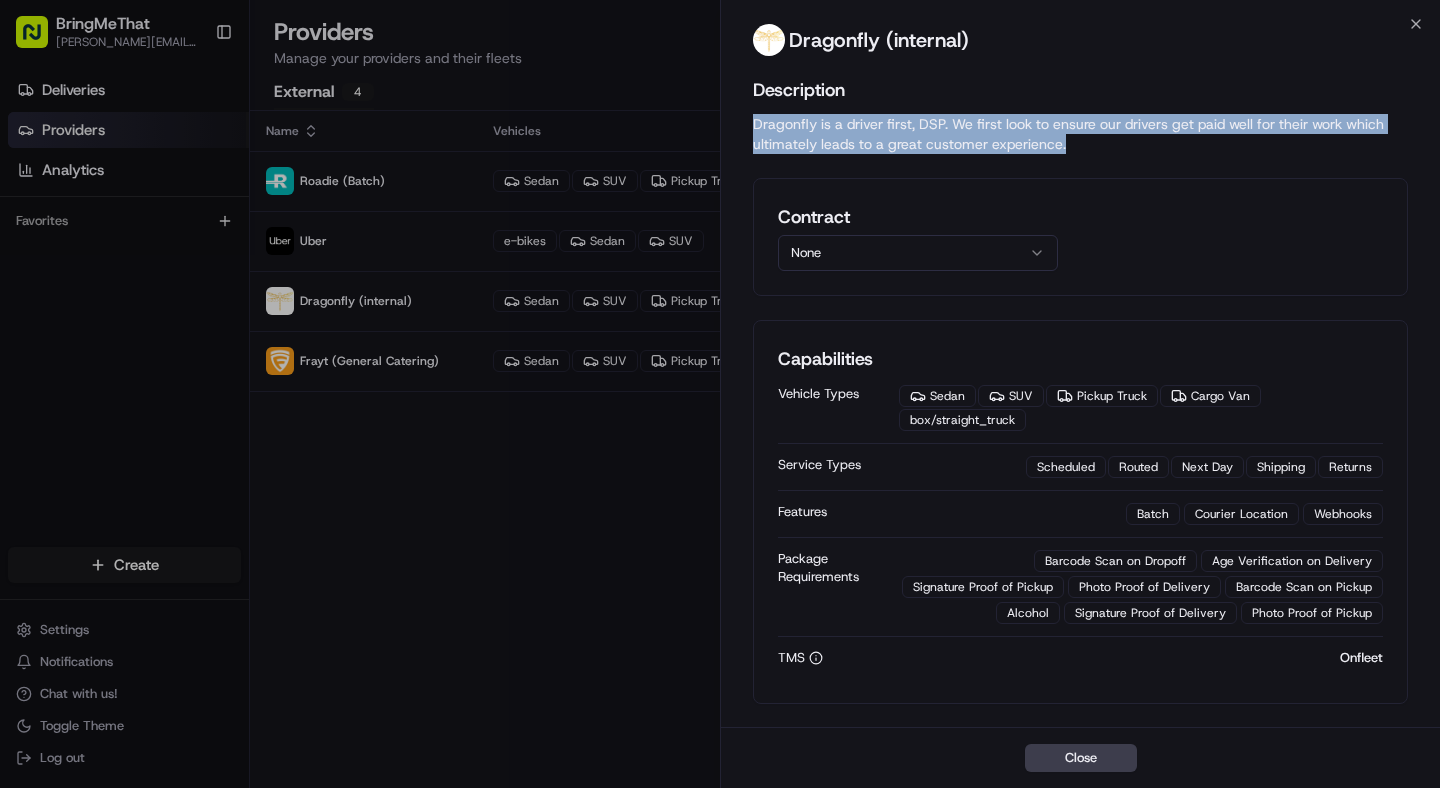 drag, startPoint x: 1068, startPoint y: 141, endPoint x: 737, endPoint y: 131, distance: 331.15103 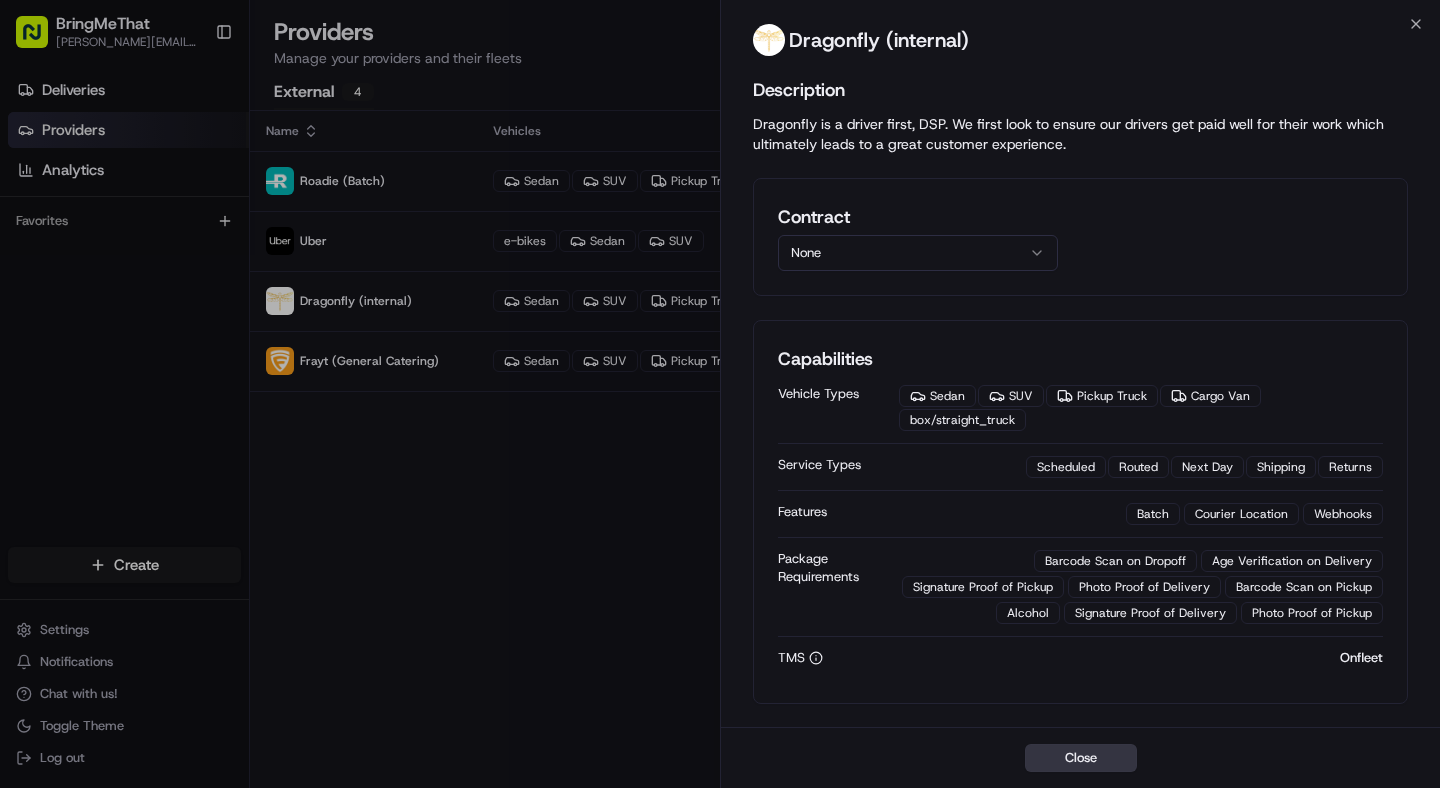 click on "Close" at bounding box center [1081, 758] 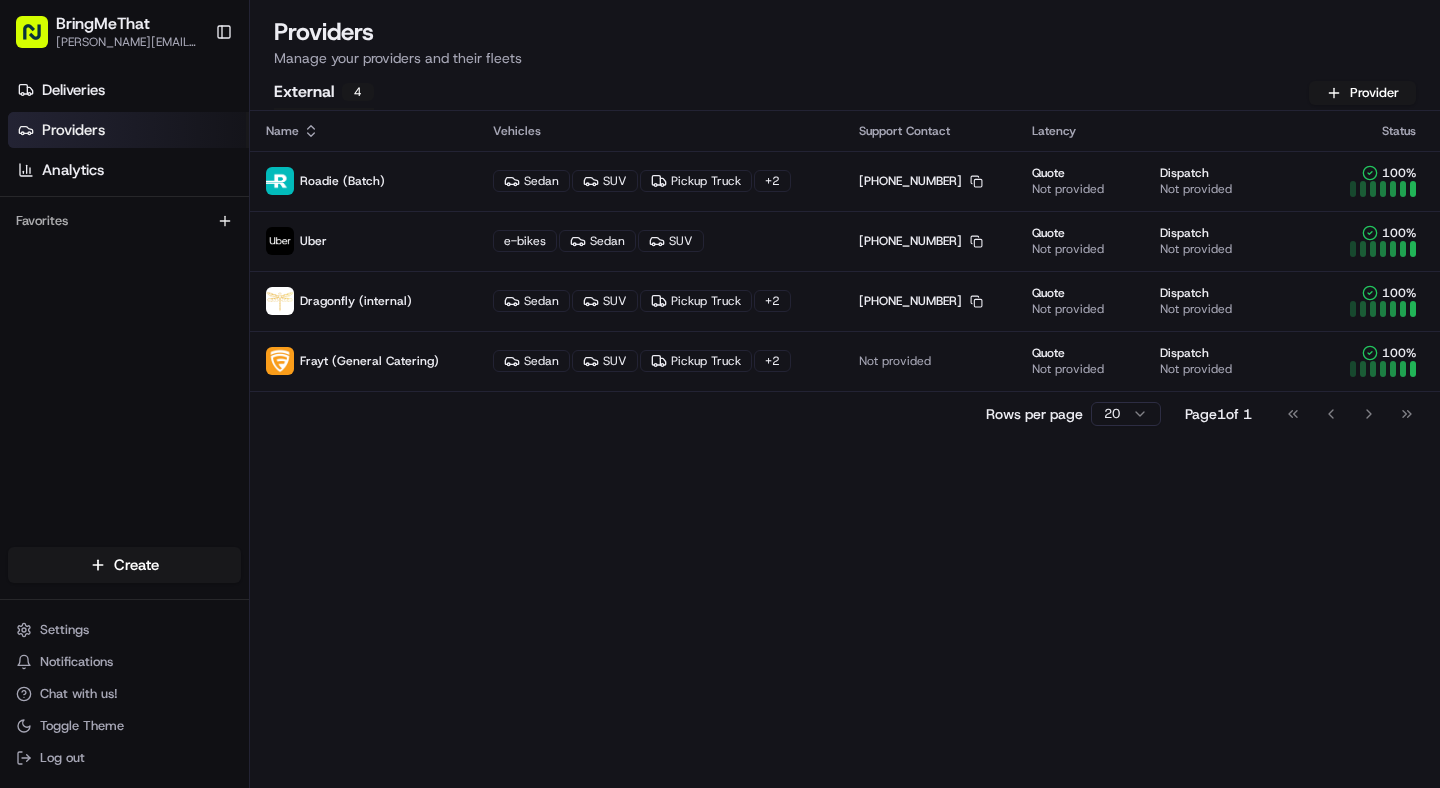 click on "Create" at bounding box center [124, 565] 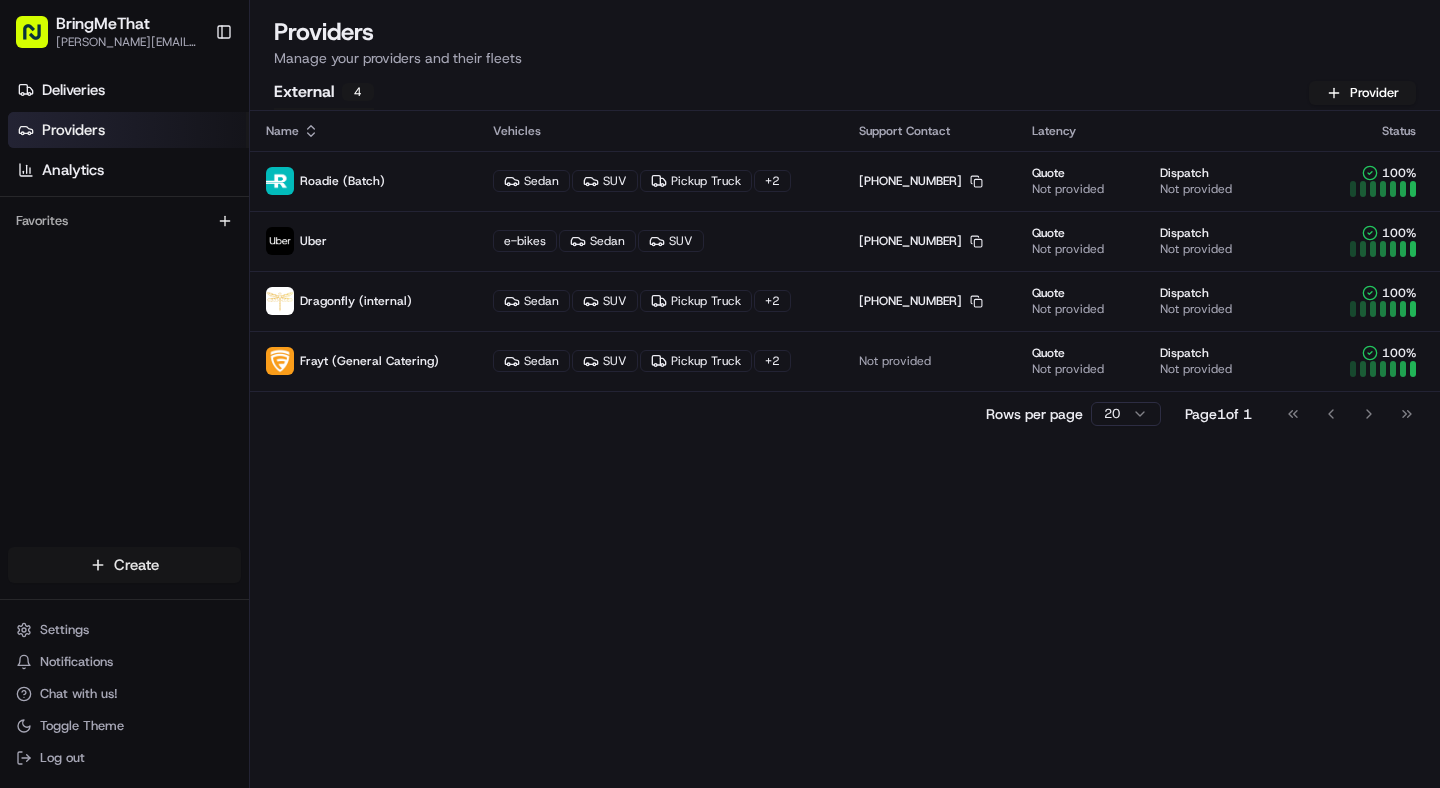 click on "BringMeThat [PERSON_NAME][EMAIL_ADDRESS][DOMAIN_NAME] Toggle Sidebar Deliveries Providers Analytics Favorites Main Menu Members & Organization Organization Users Roles Preferences Customization Tracking Orchestration Automations Dispatch Strategy Locations Pickup Locations Dropoff Locations Billing Billing Refund Requests Integrations Notification Triggers Webhooks API Keys Request Logs Create Settings Notifications Chat with us! Toggle Theme Log out Providers Manage your providers and their fleets External   4  Provider Name Vehicles Support Contact Latency Status Roadie (Batch) Sedan SUV Pickup Truck + 2 [PHONE_NUMBER]   Copy  [PHONE_NUMBER] Quote Not provided Dispatch Not provided 100 % Uber e-bikes Sedan SUV [PHONE_NUMBER]   Copy  [PHONE_NUMBER] Quote Not provided Dispatch Not provided 100 % Dragonfly (internal) Sedan SUV Pickup Truck + 2 [PHONE_NUMBER]   Copy  [PHONE_NUMBER] Quote Not provided Dispatch Not provided 100 % Frayt (General Catering) Sedan SUV Pickup Truck + 2 Not provided Quote Not provided 100 % 1" at bounding box center (720, 394) 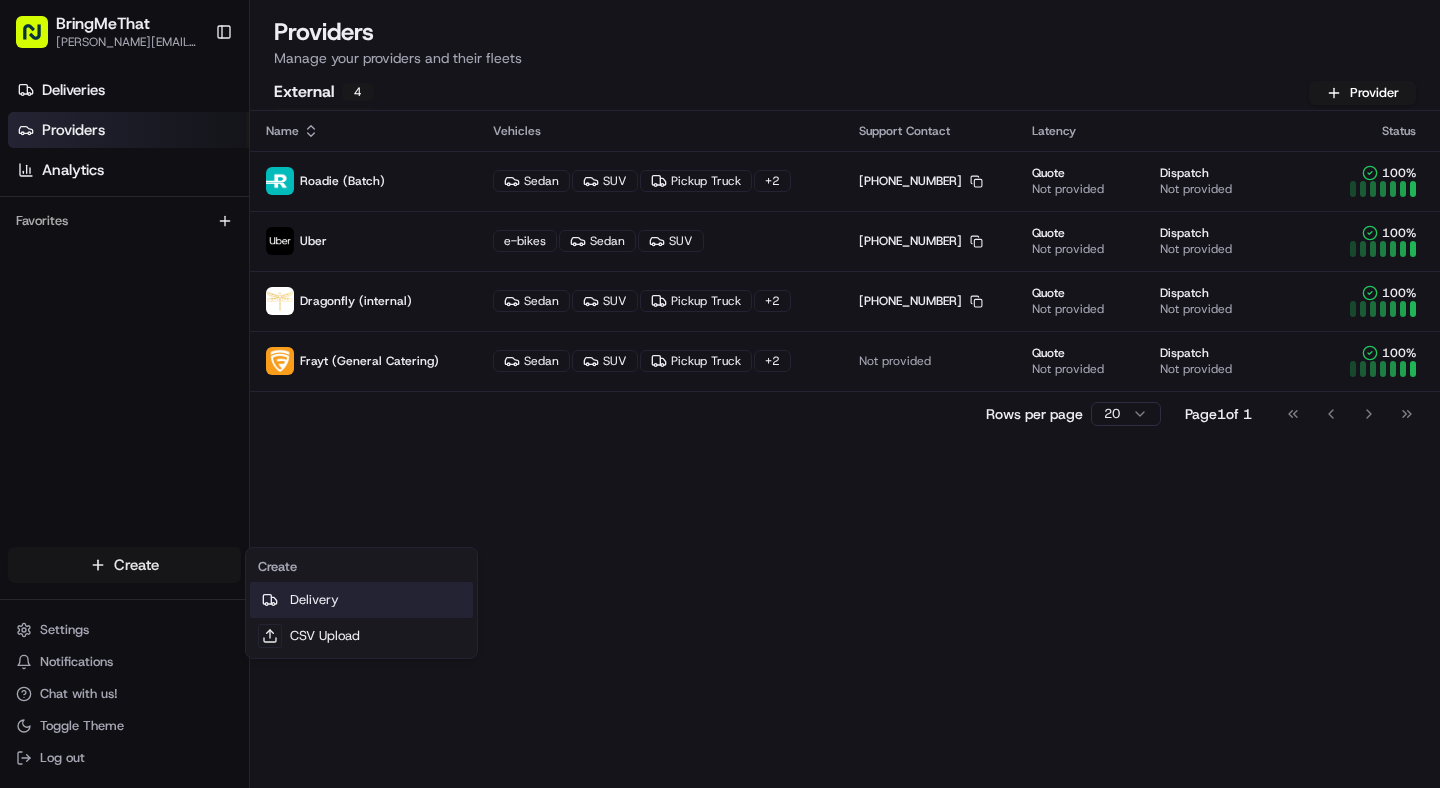 click on "Delivery" at bounding box center [361, 600] 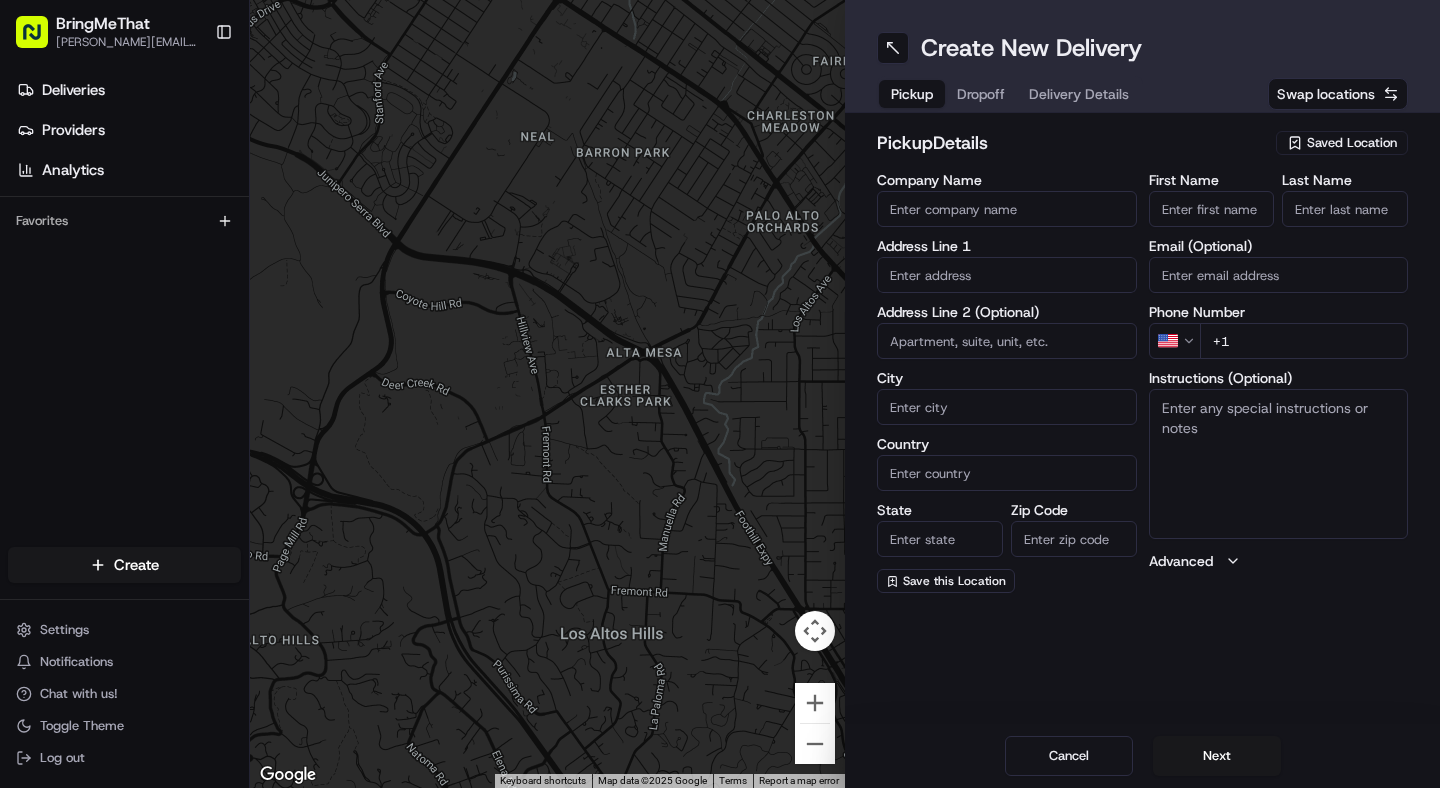 click on "Company Name" at bounding box center [1007, 209] 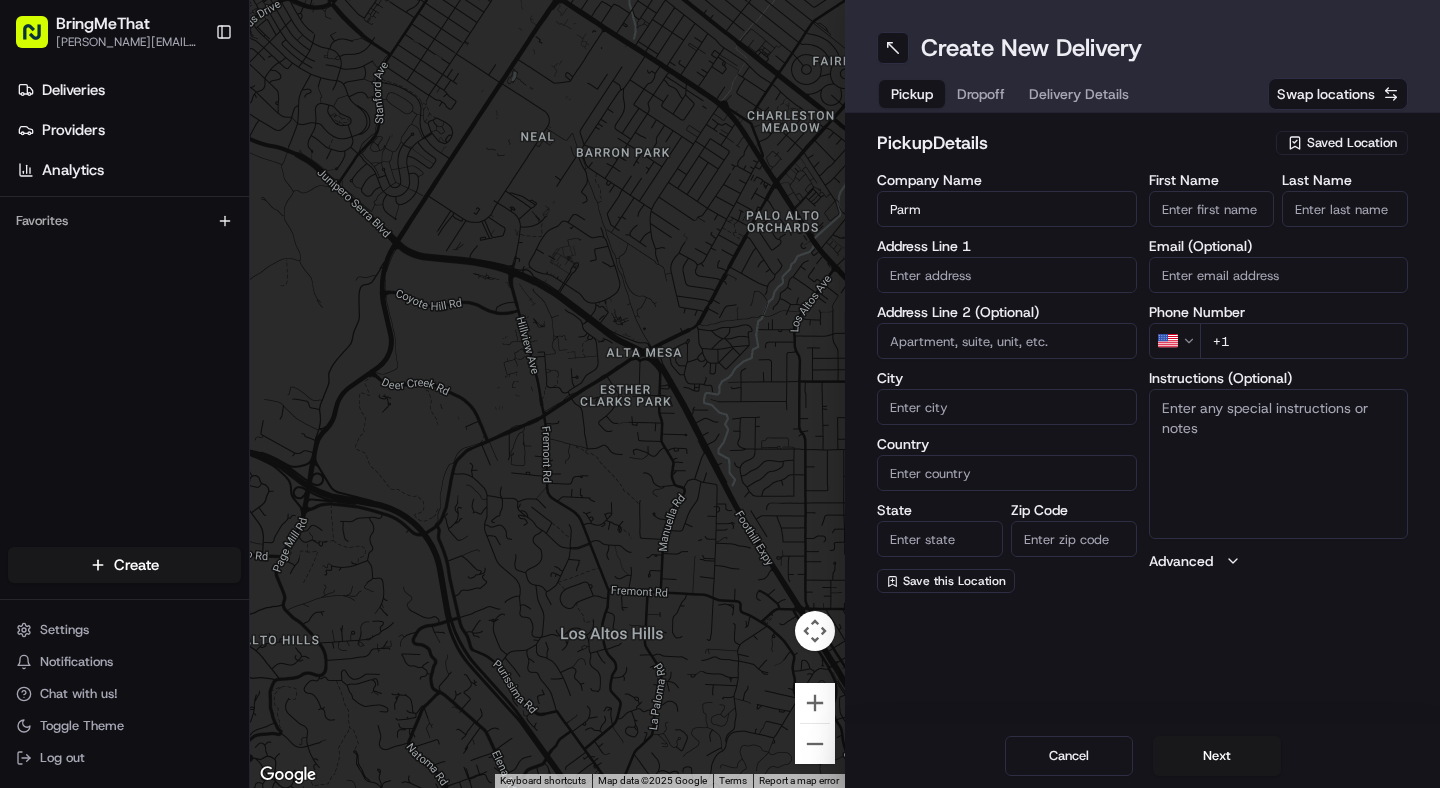 click at bounding box center [1007, 275] 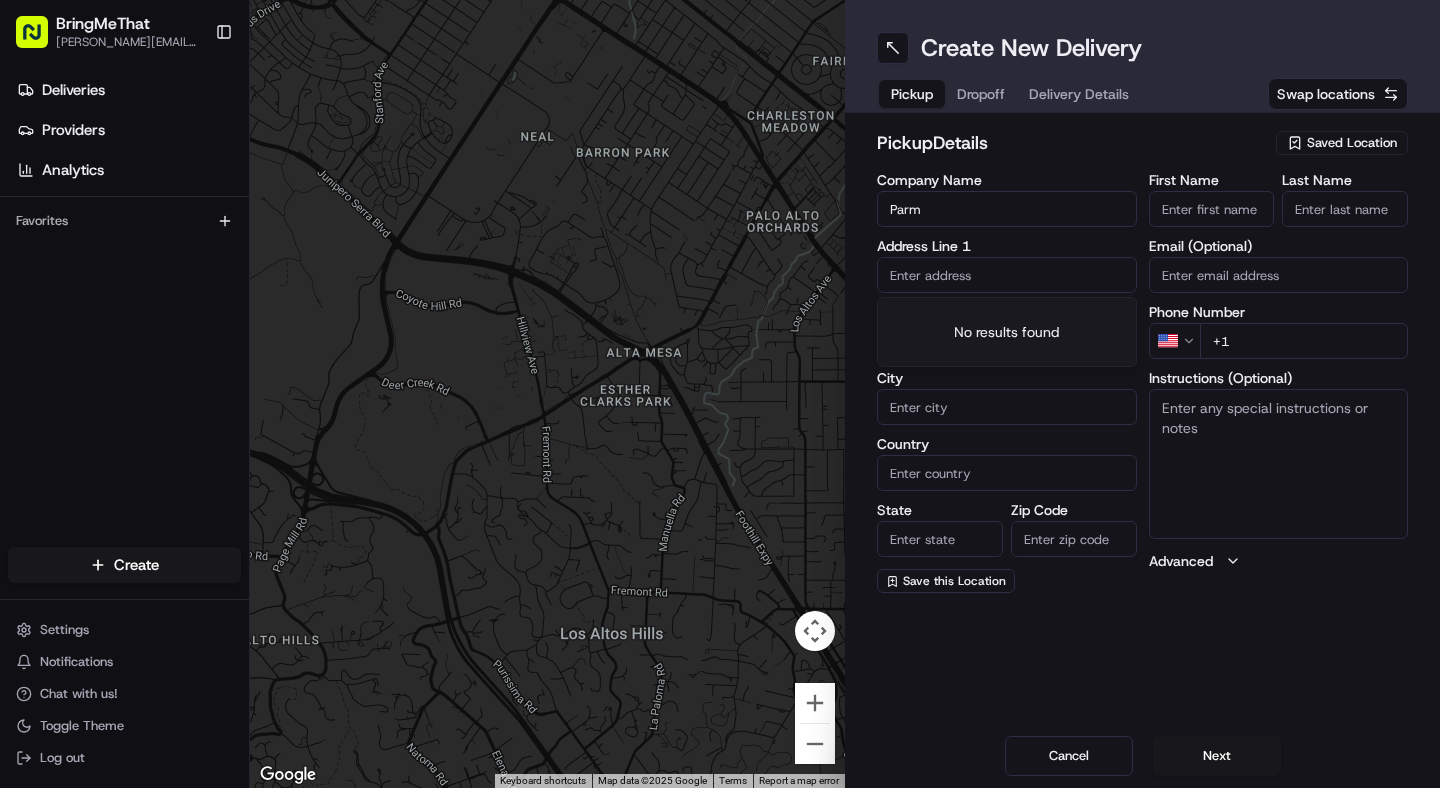 type on "[STREET_ADDRESS][PERSON_NAME]" 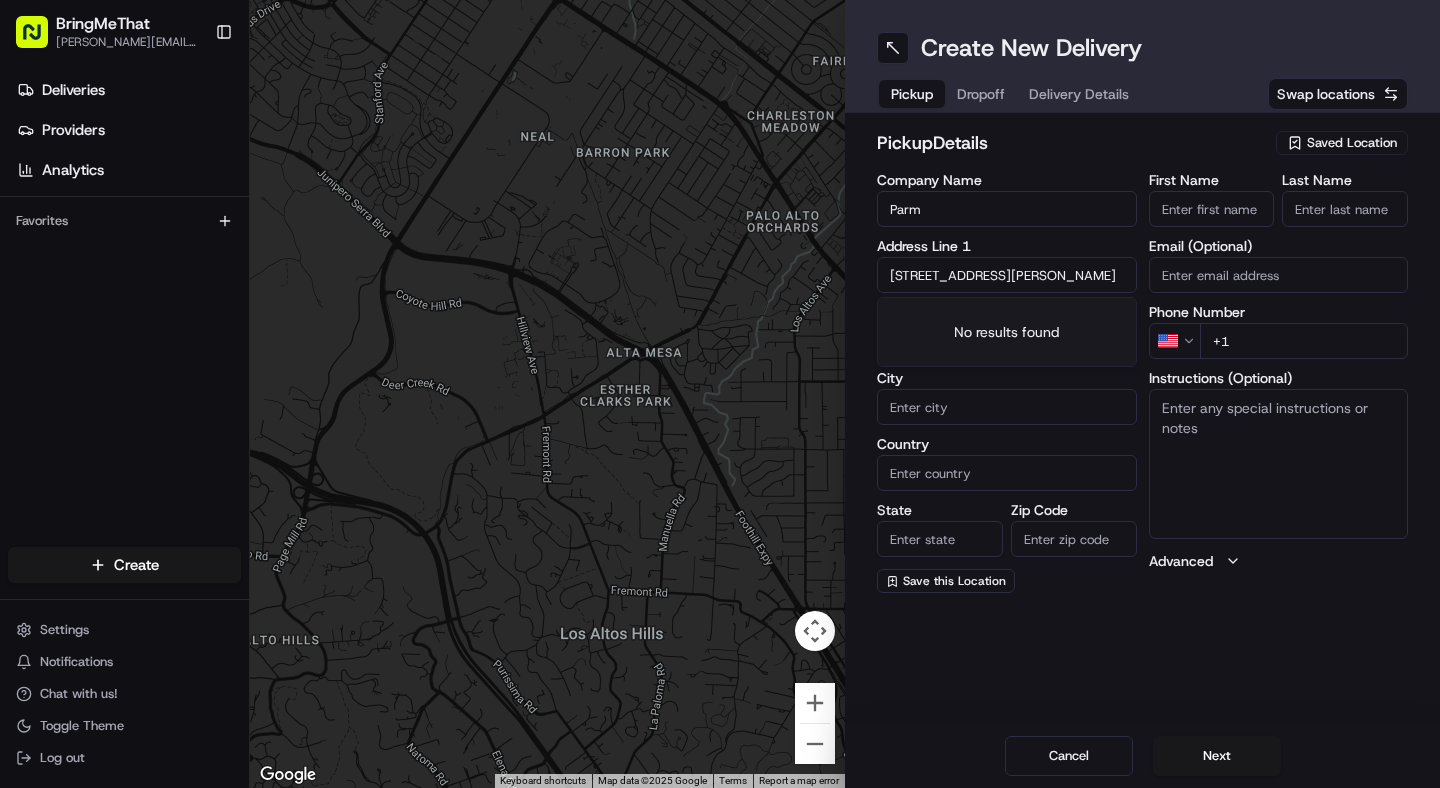 type on "12th Floor" 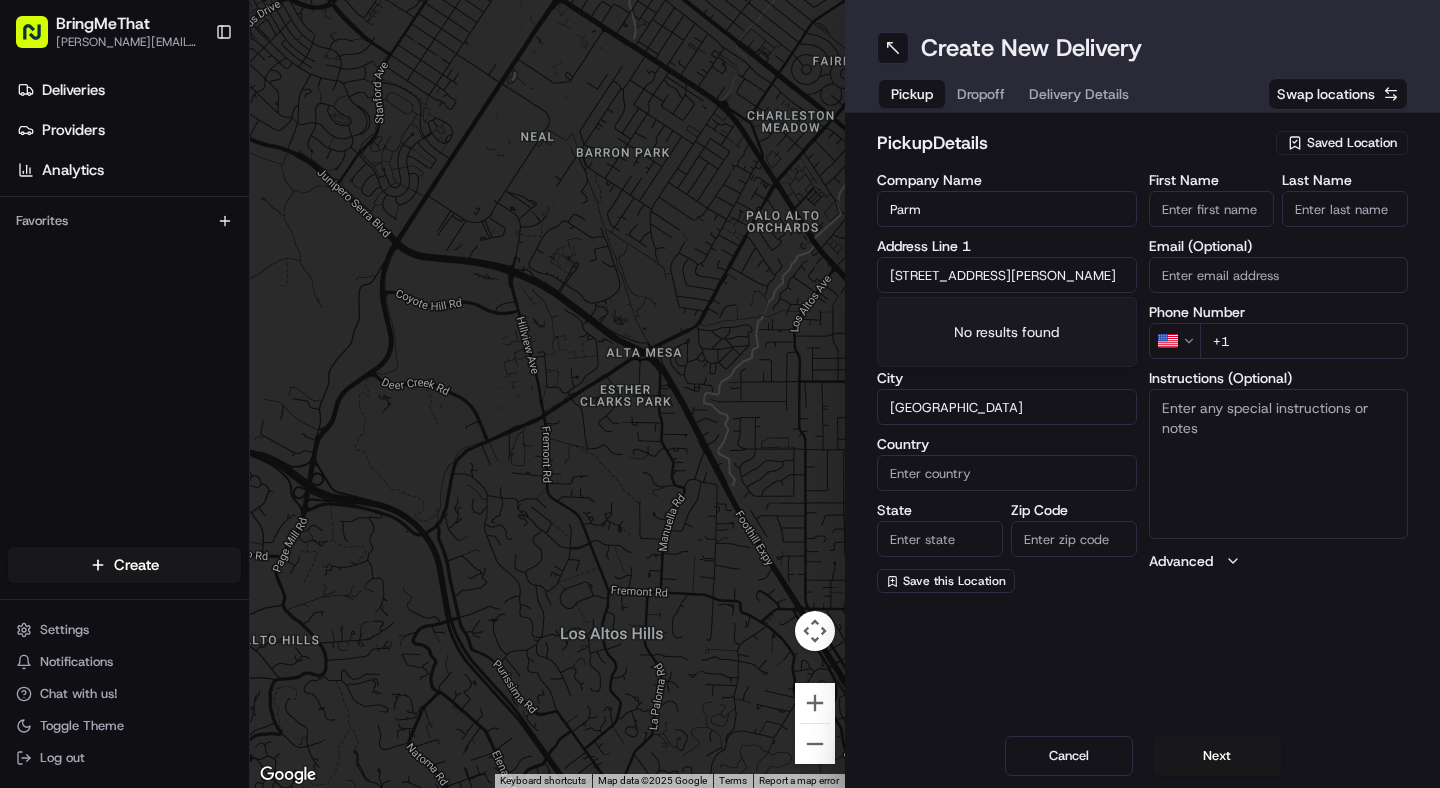 type on "[GEOGRAPHIC_DATA]" 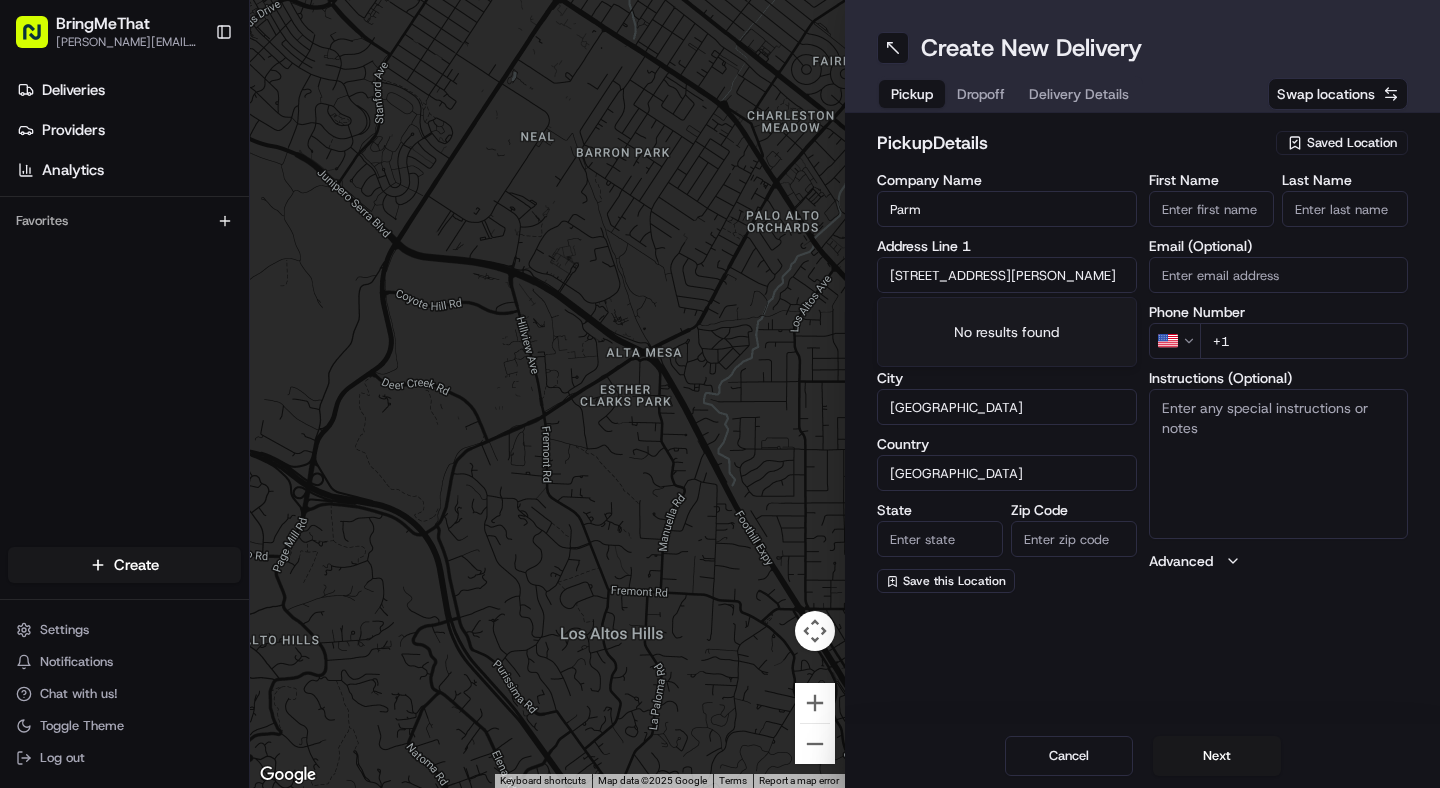 type on "IL" 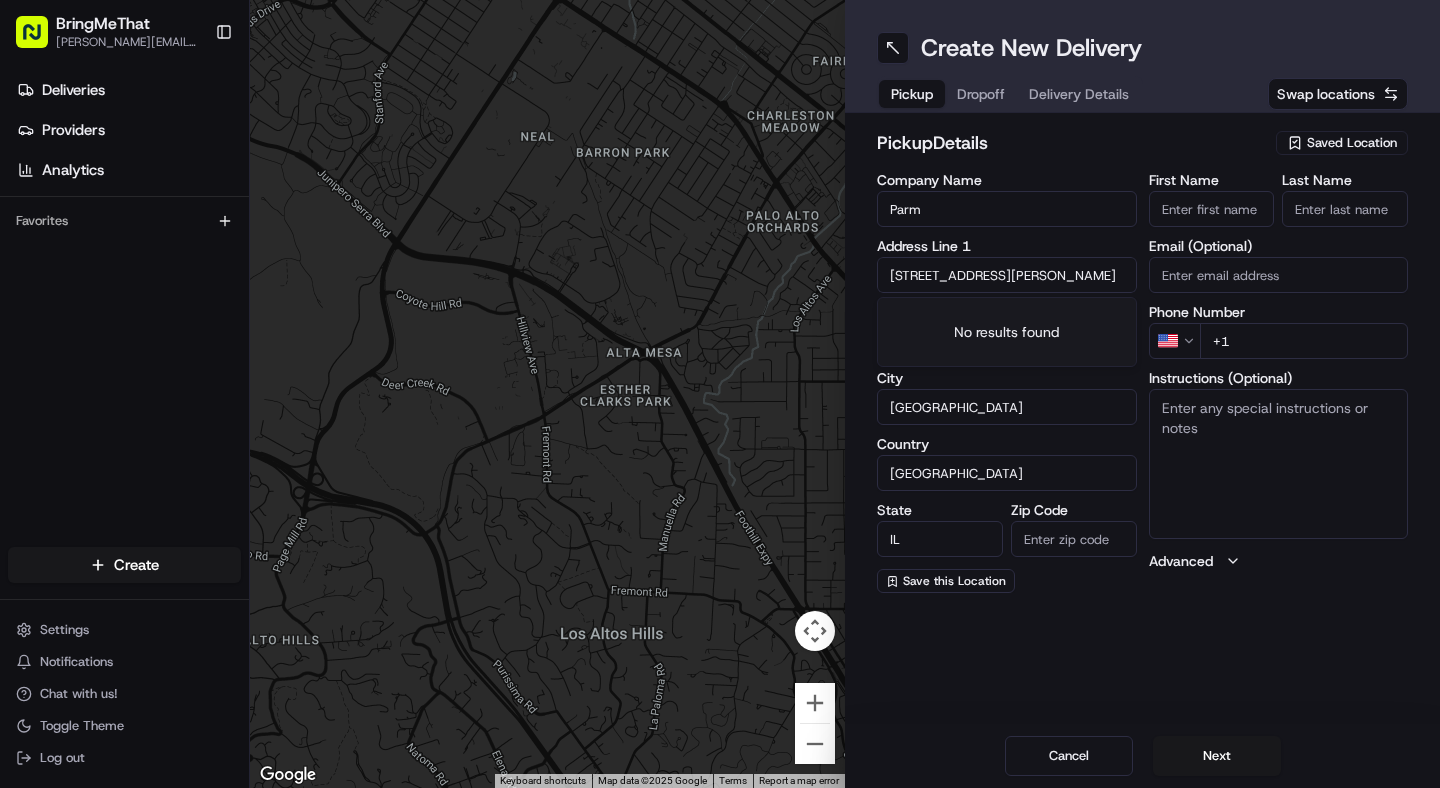 type on "60606" 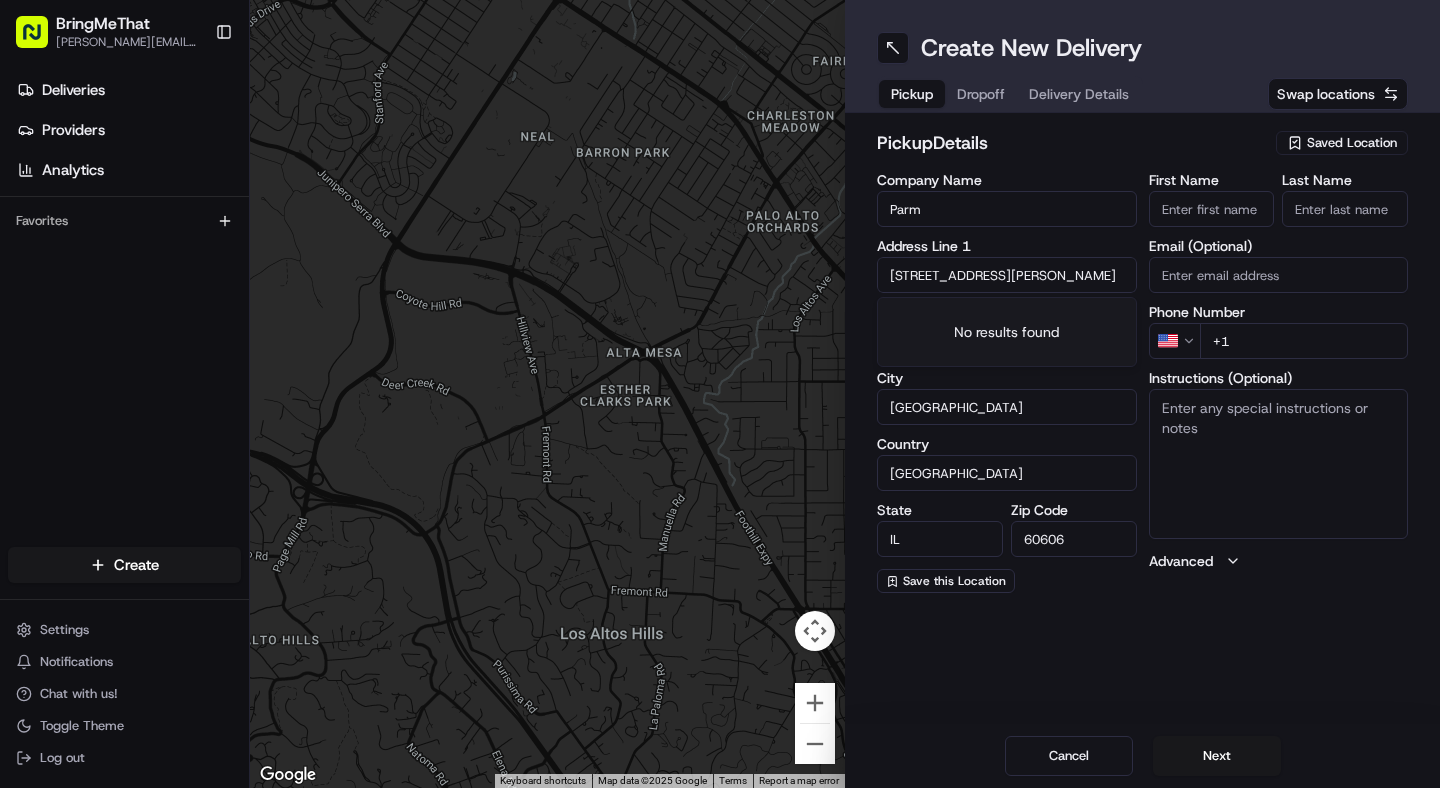 type on "[PERSON_NAME]" 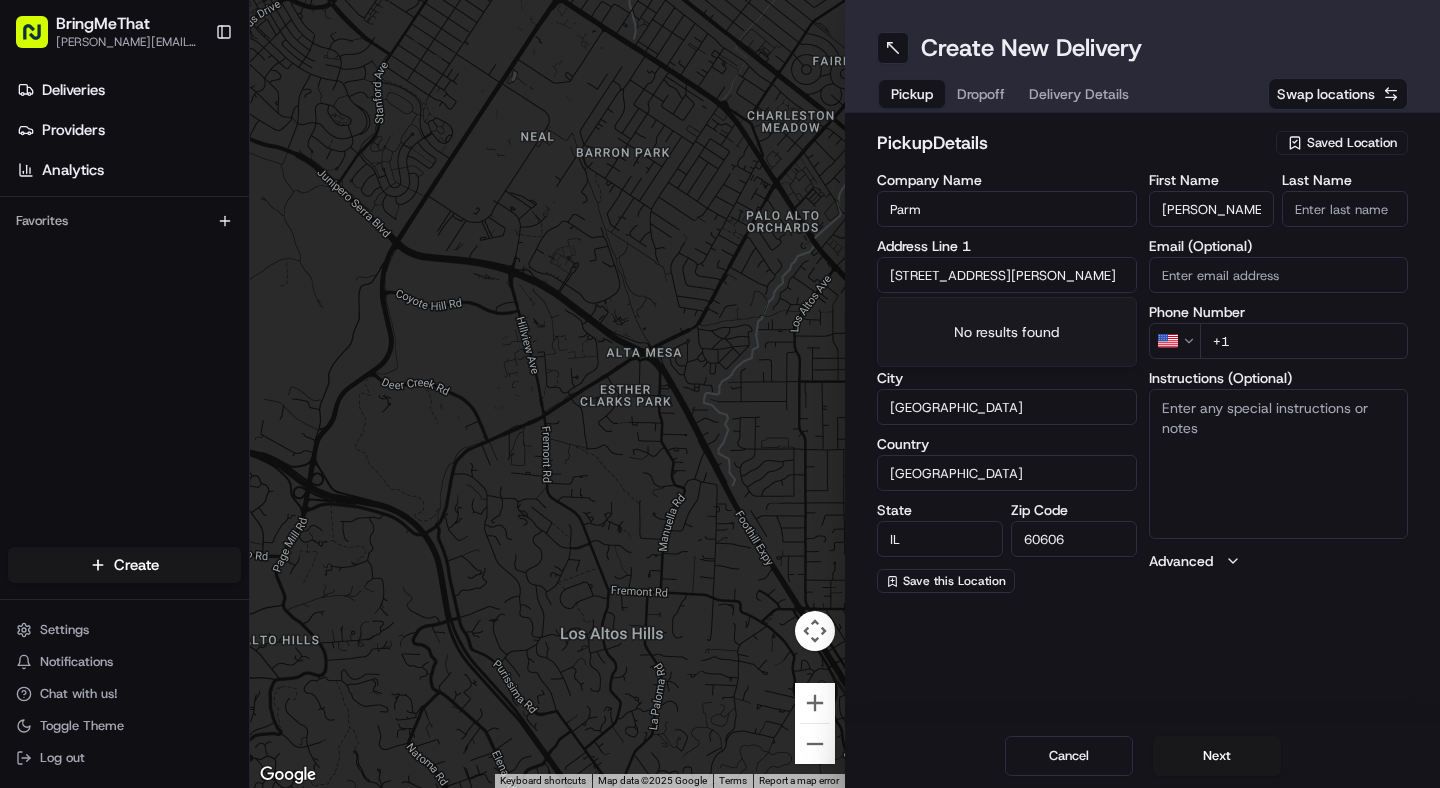 type on "[PERSON_NAME]" 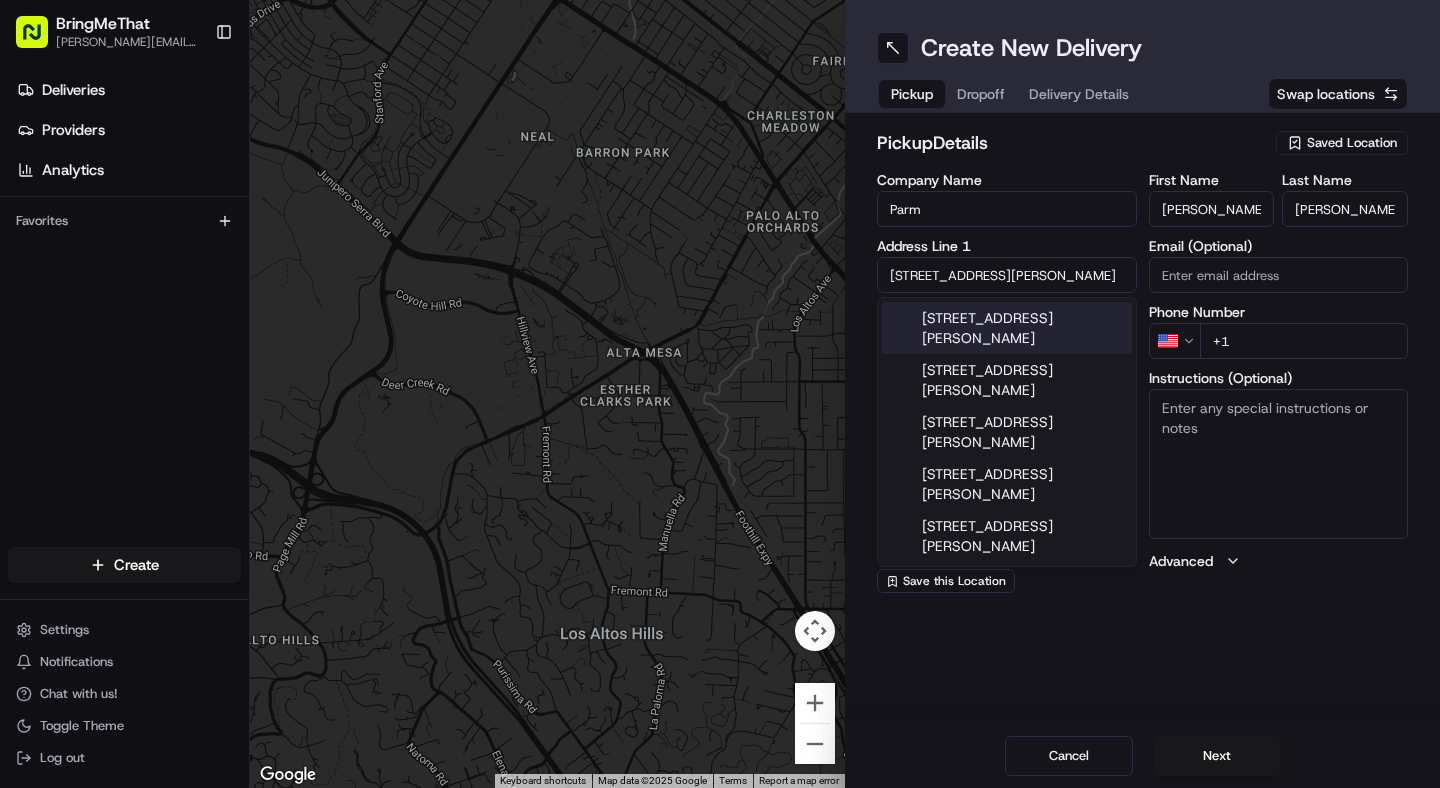 drag, startPoint x: 1063, startPoint y: 274, endPoint x: 798, endPoint y: 274, distance: 265 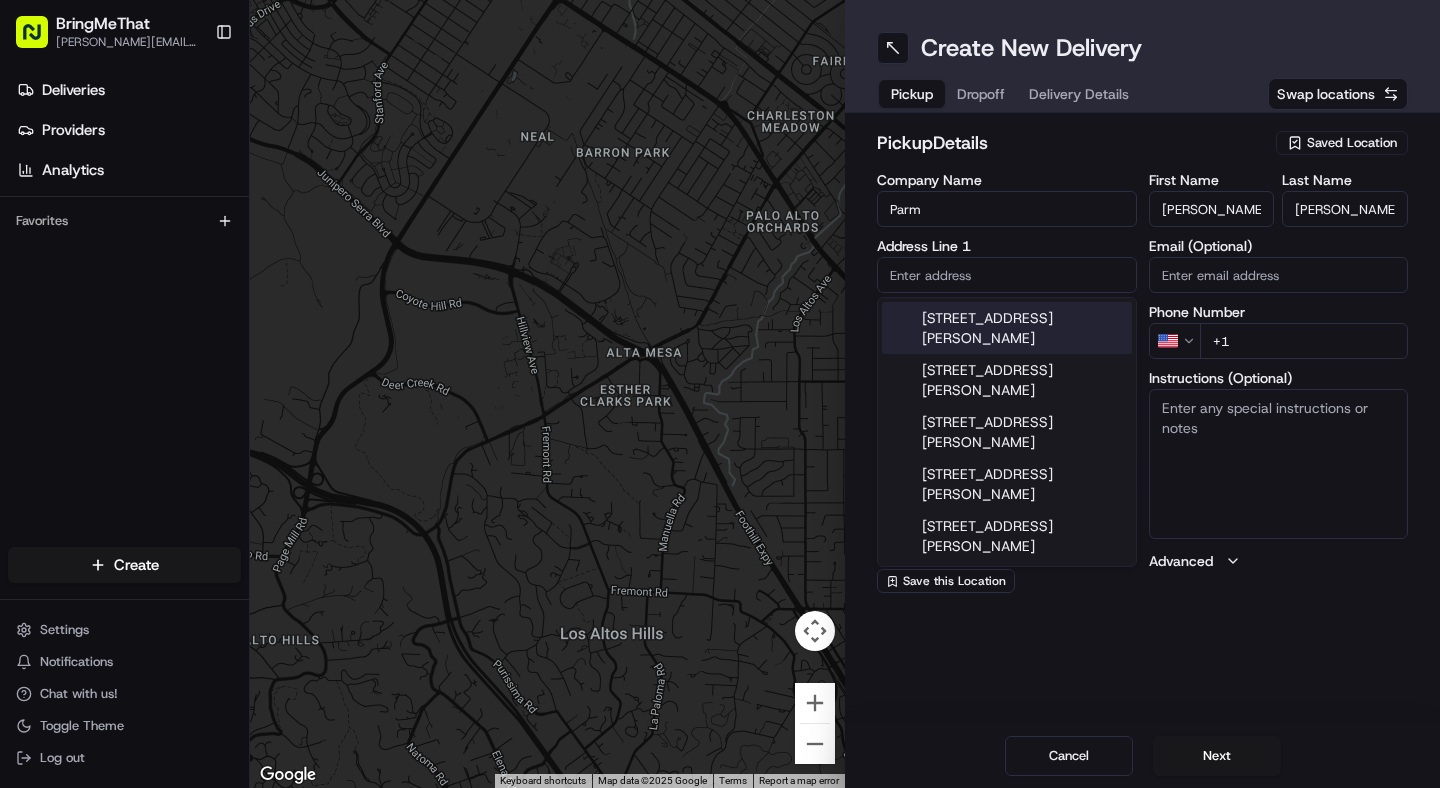 type 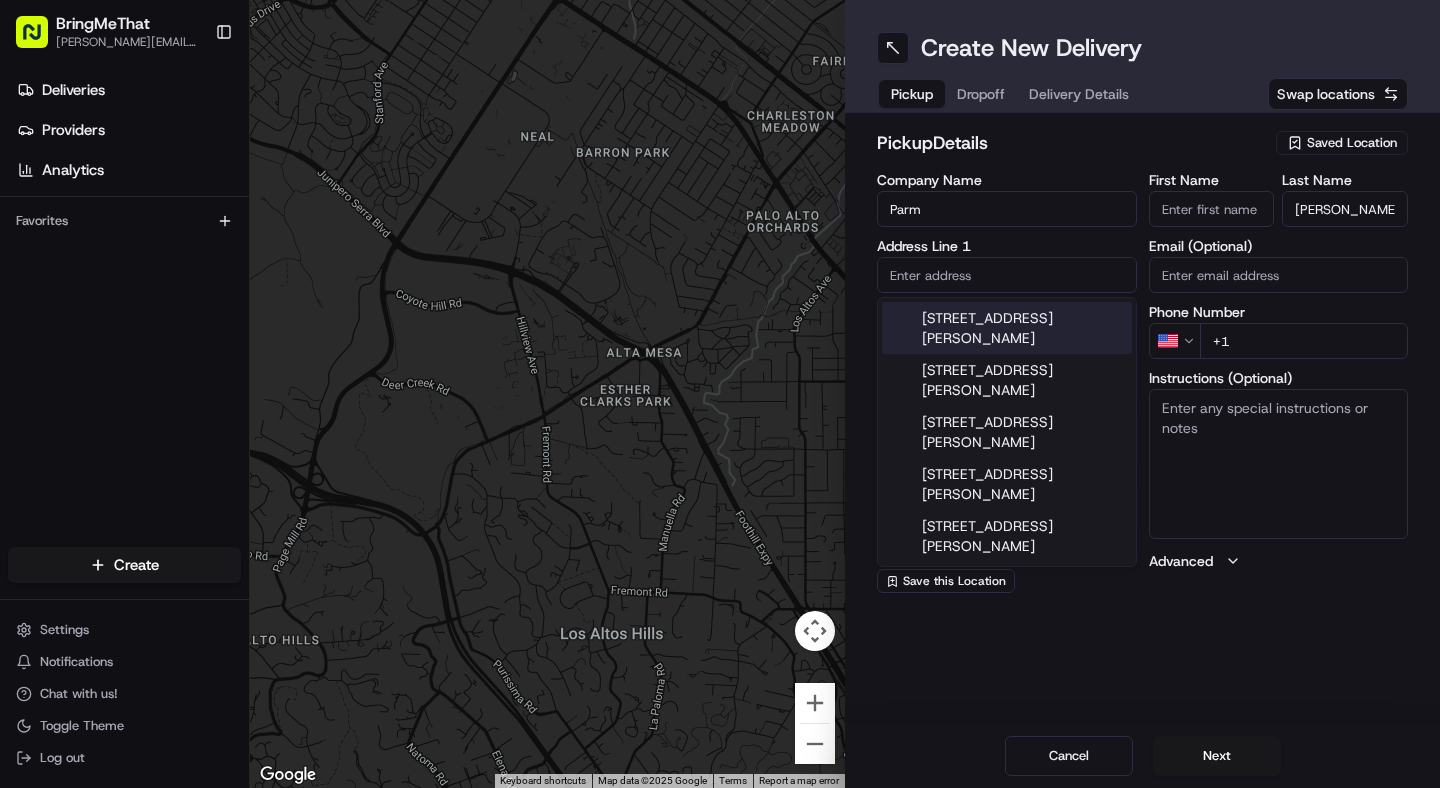 type 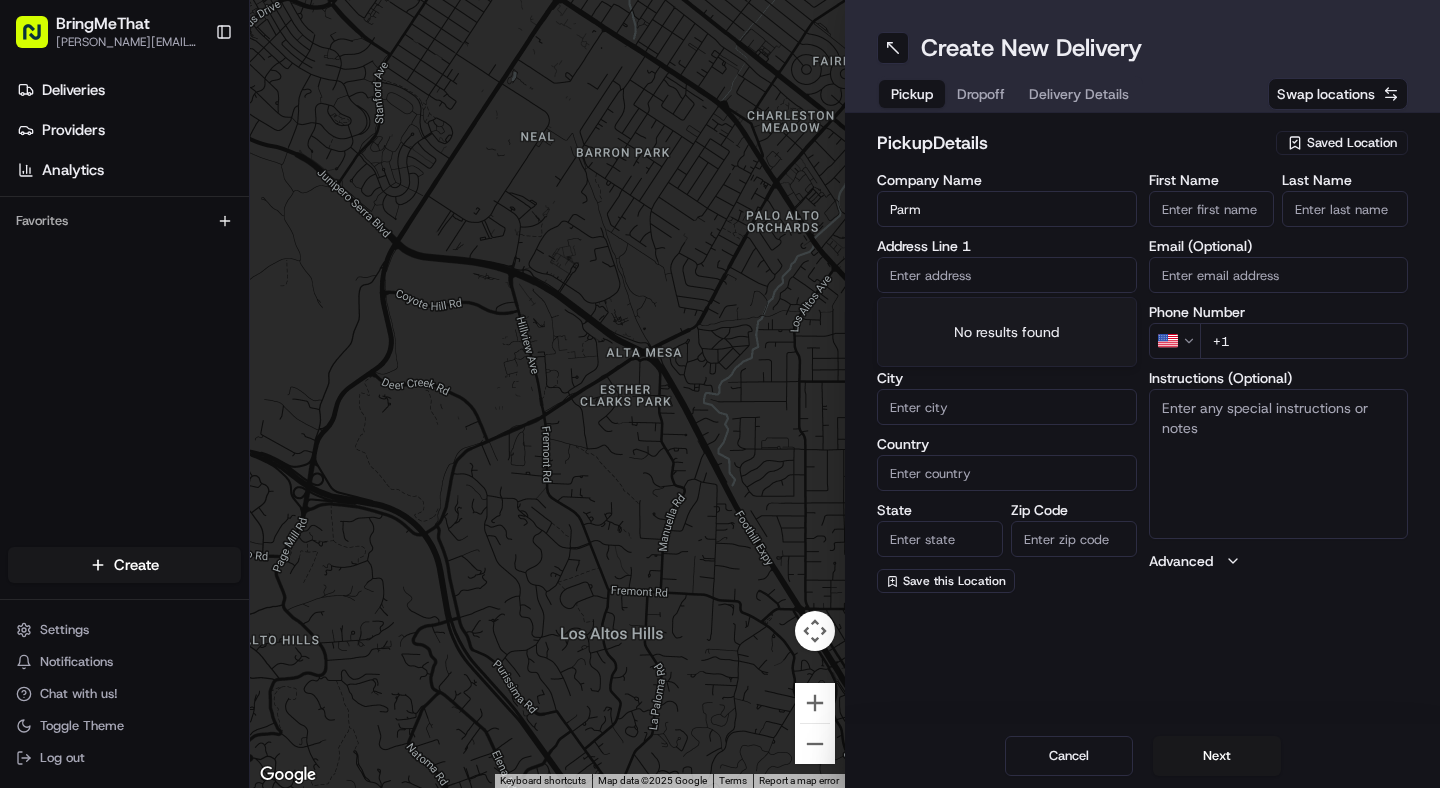 click at bounding box center [1007, 275] 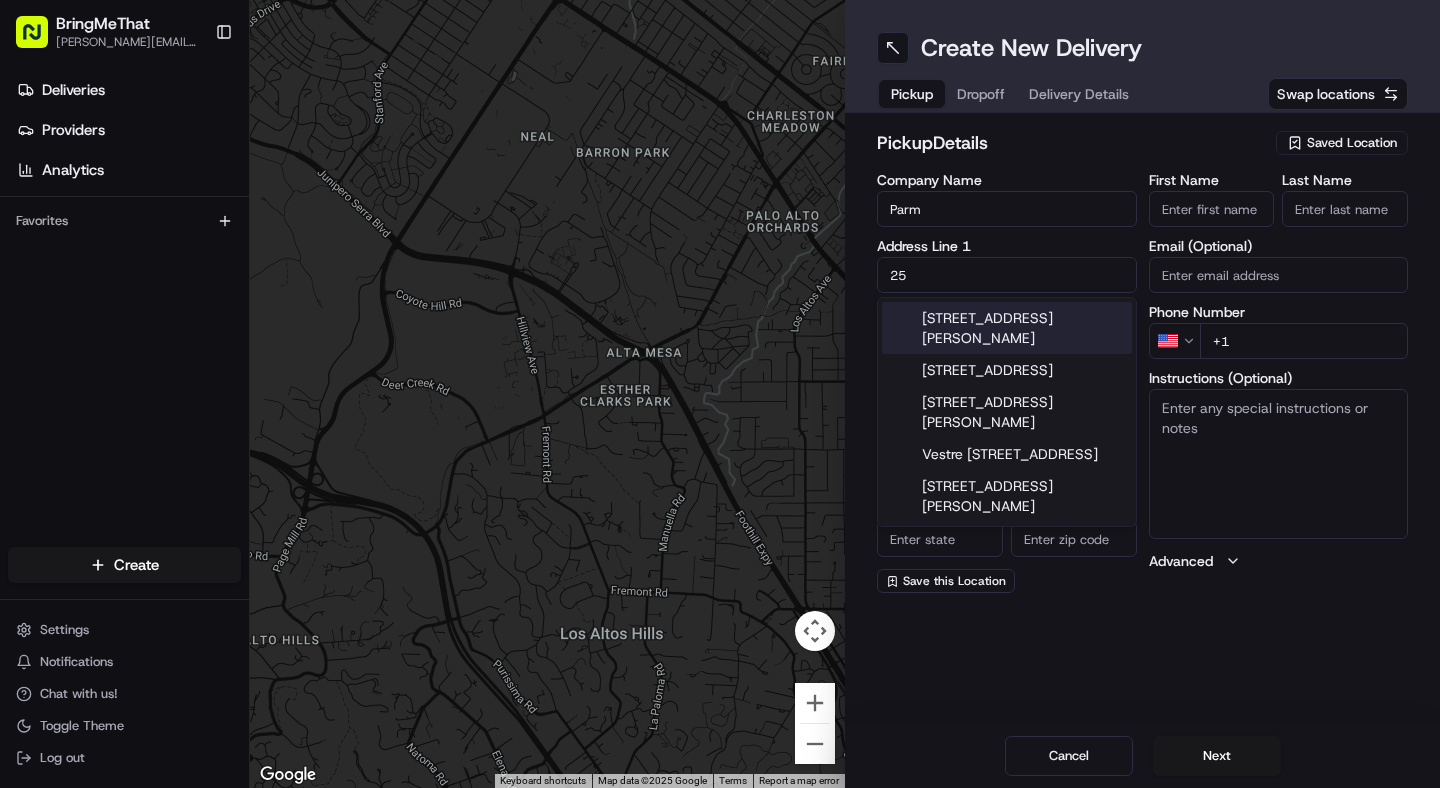 type on "2" 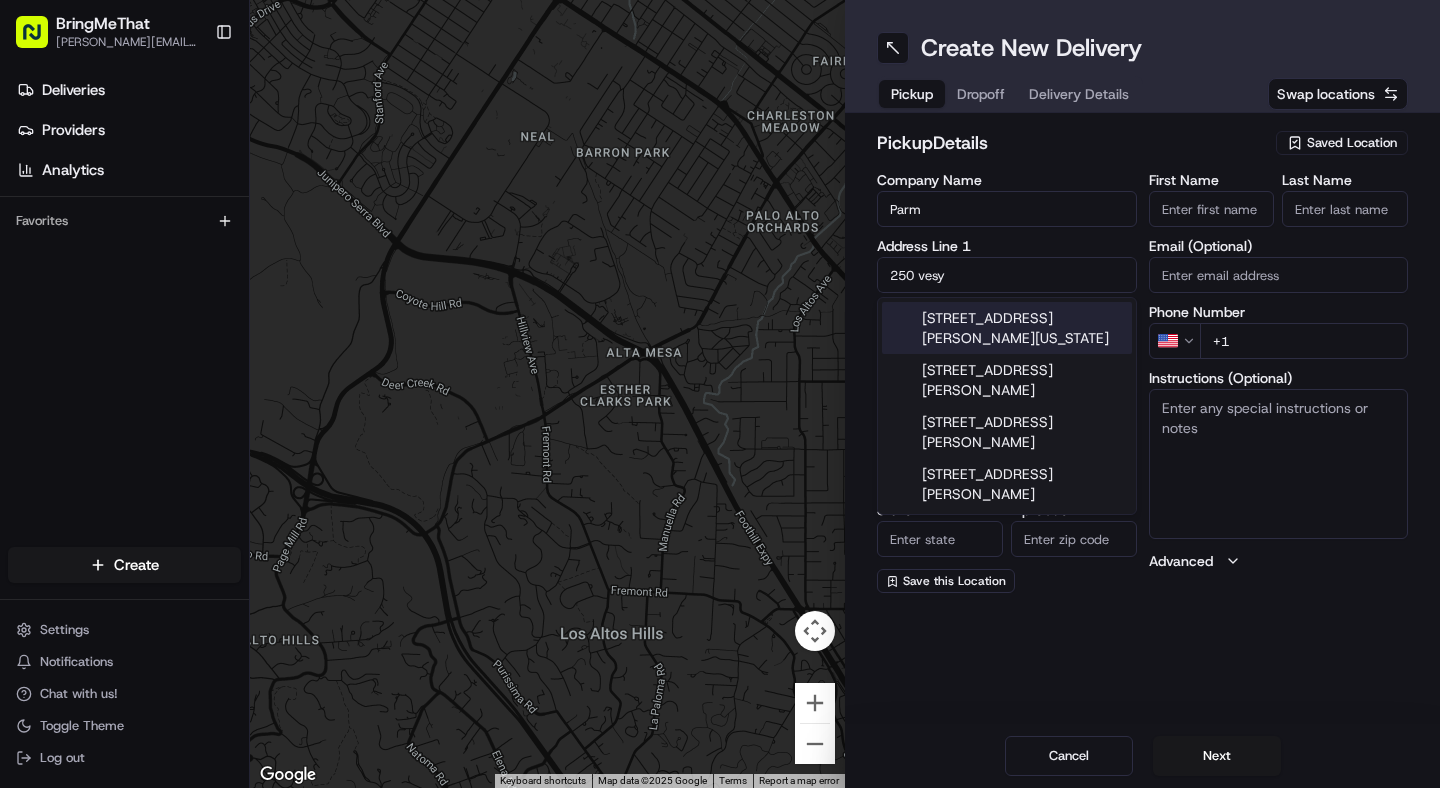 click on "[STREET_ADDRESS][PERSON_NAME][US_STATE]" at bounding box center (1007, 328) 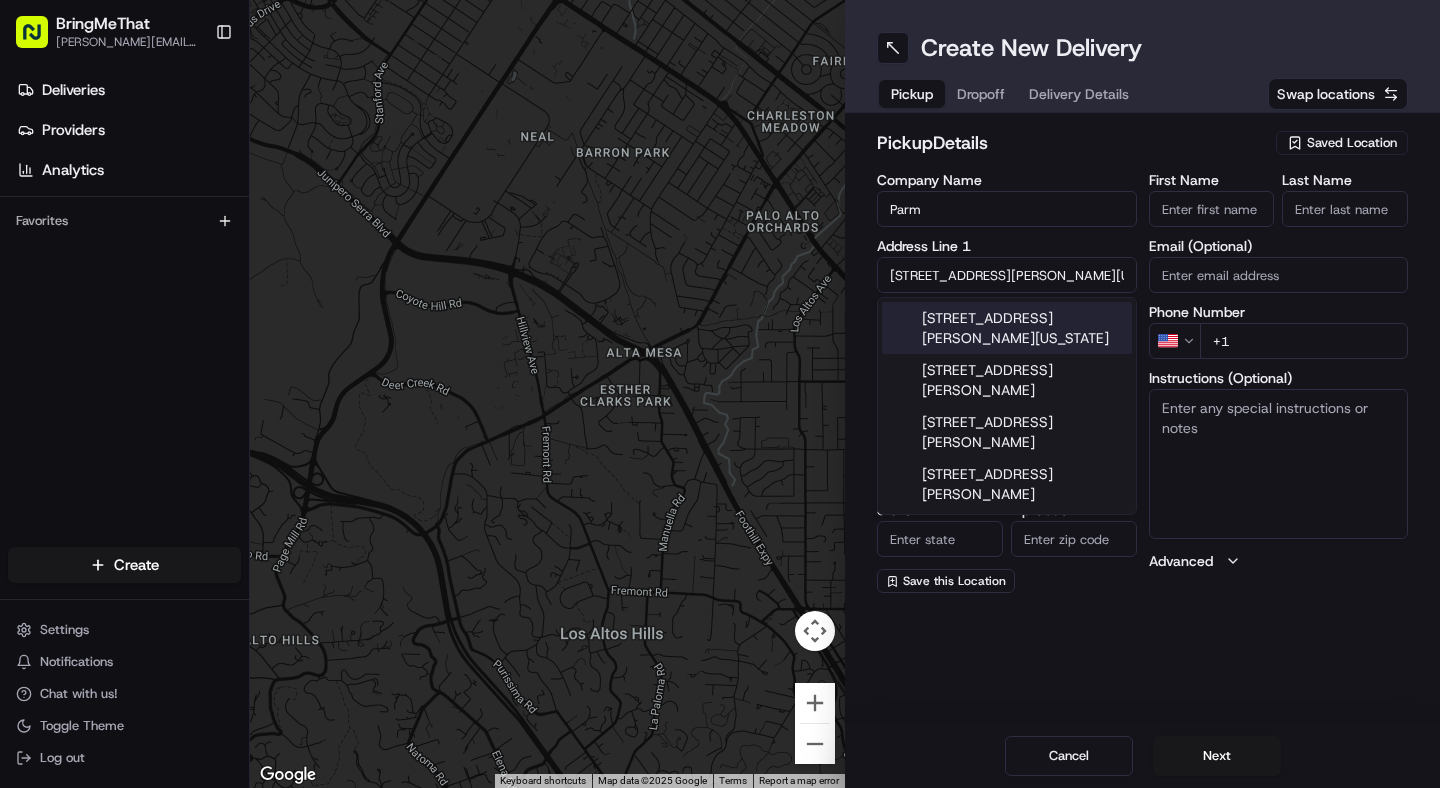 type on "[STREET_ADDRESS][PERSON_NAME][US_STATE]" 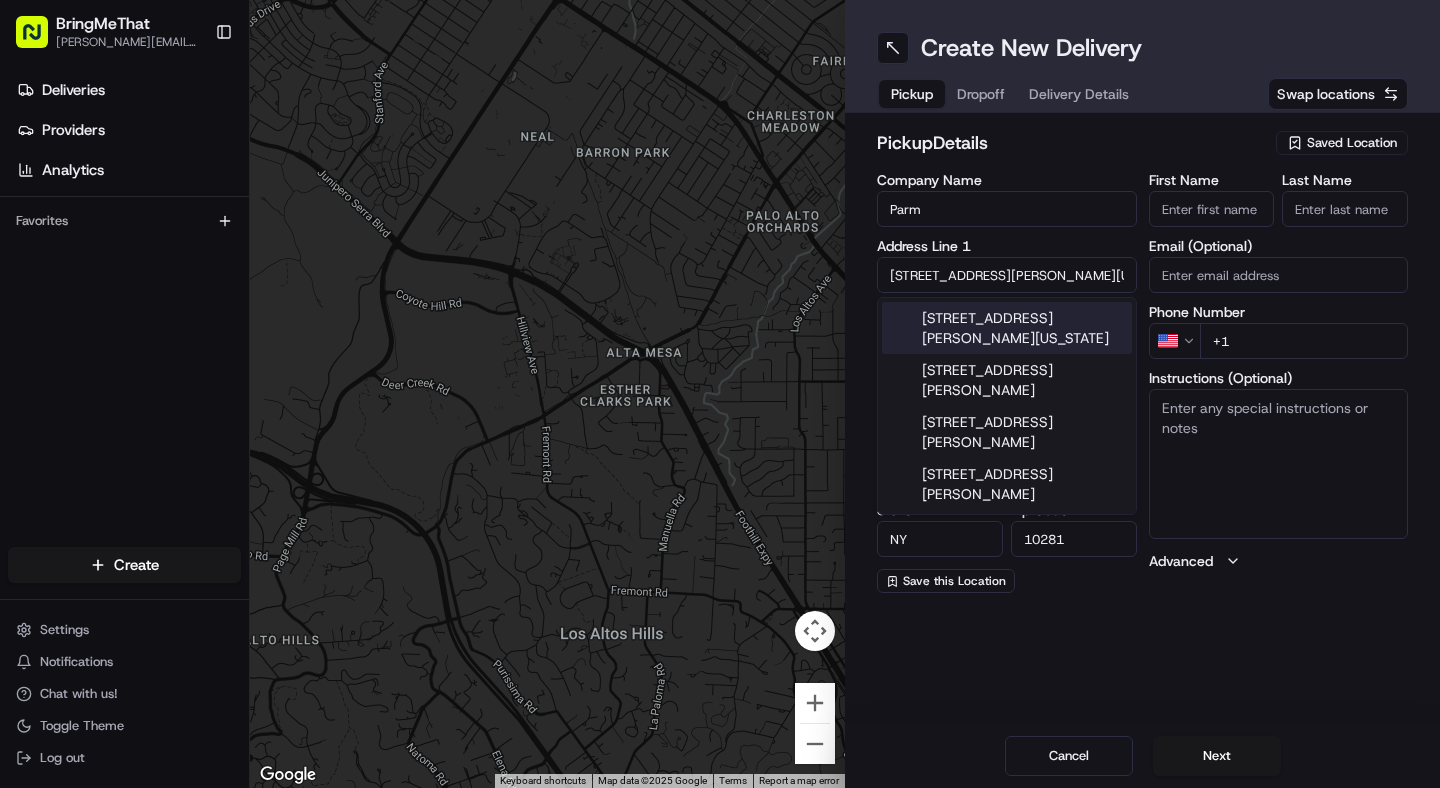 type on "[STREET_ADDRESS][PERSON_NAME]" 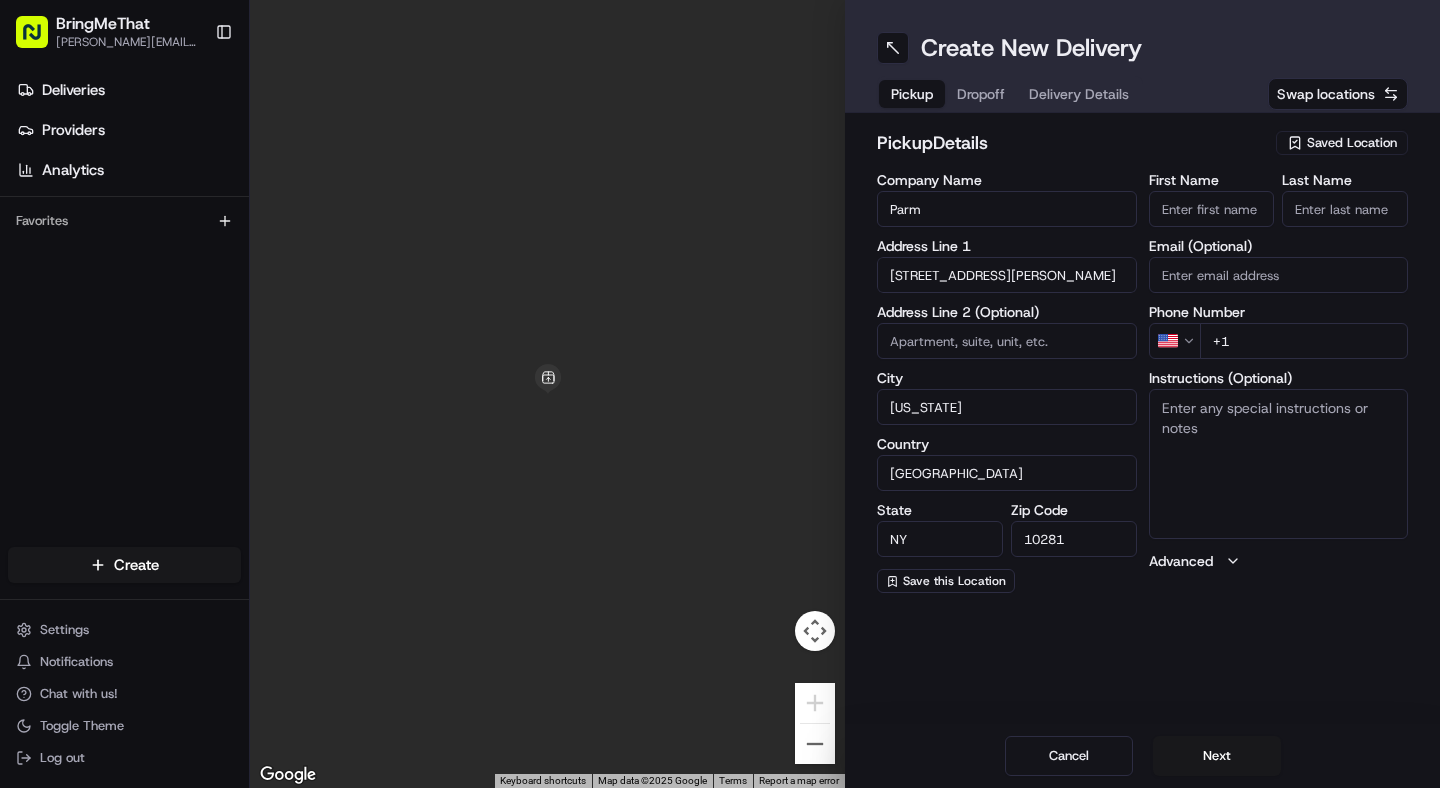 click on "First Name" at bounding box center [1212, 209] 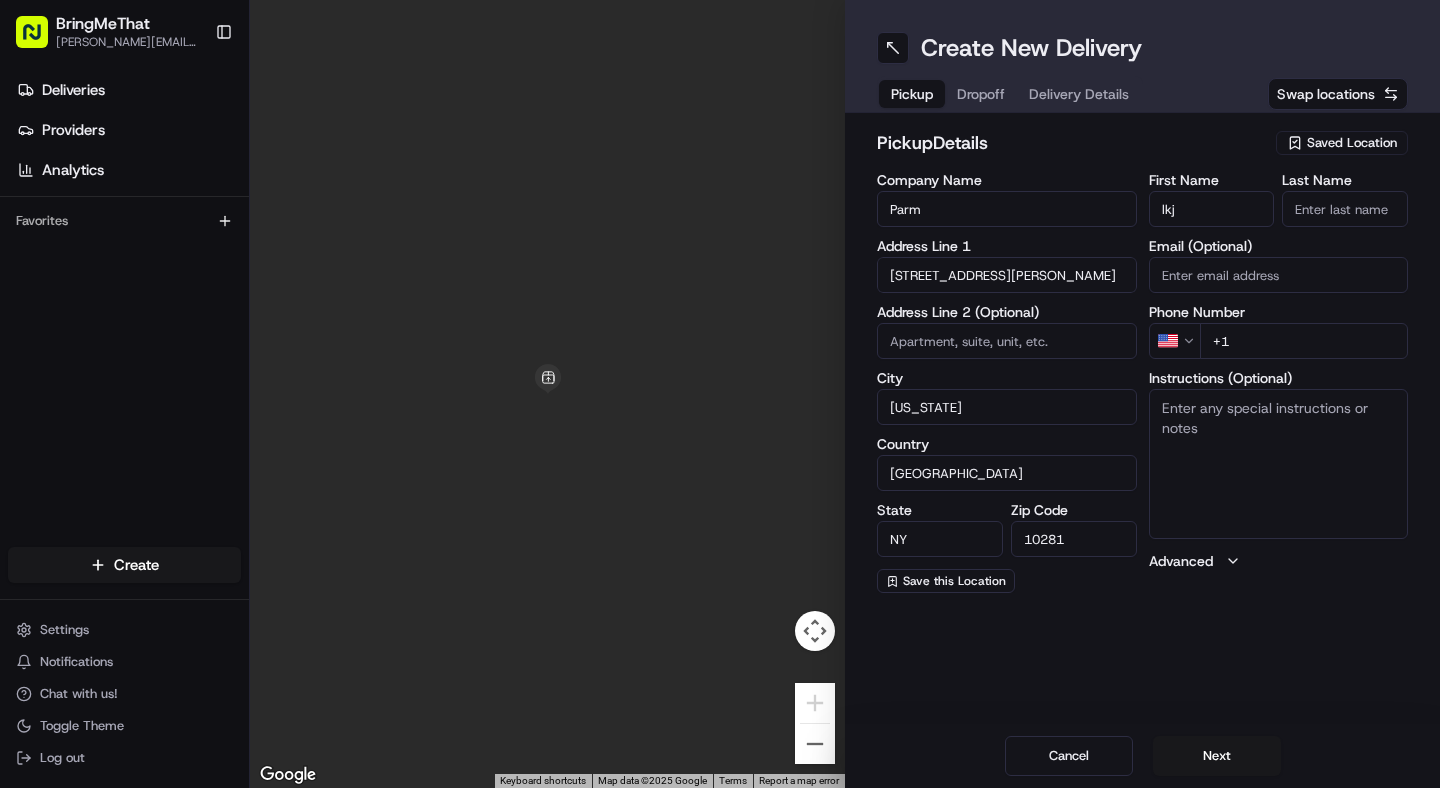 type on "lkj" 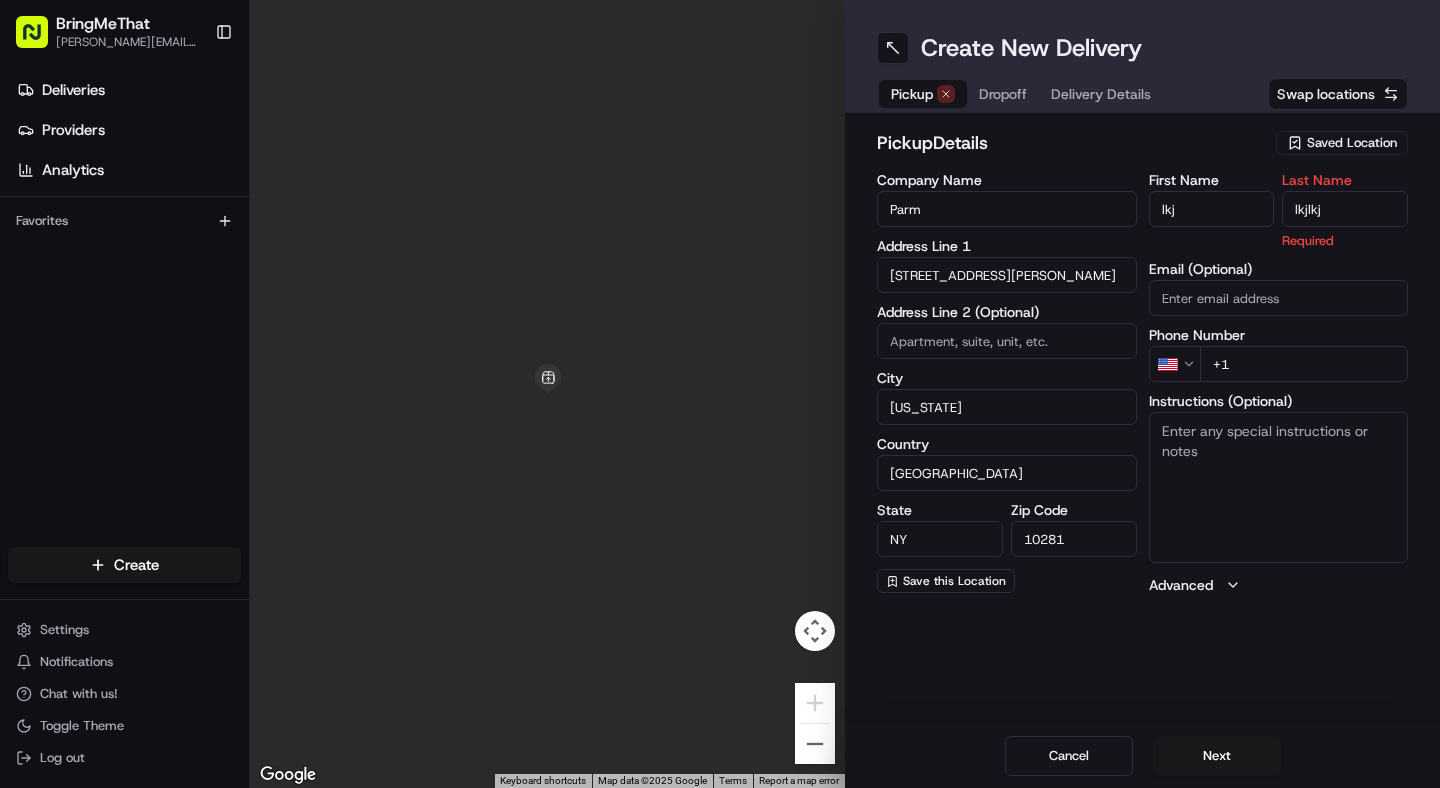 type on "lkjlkj" 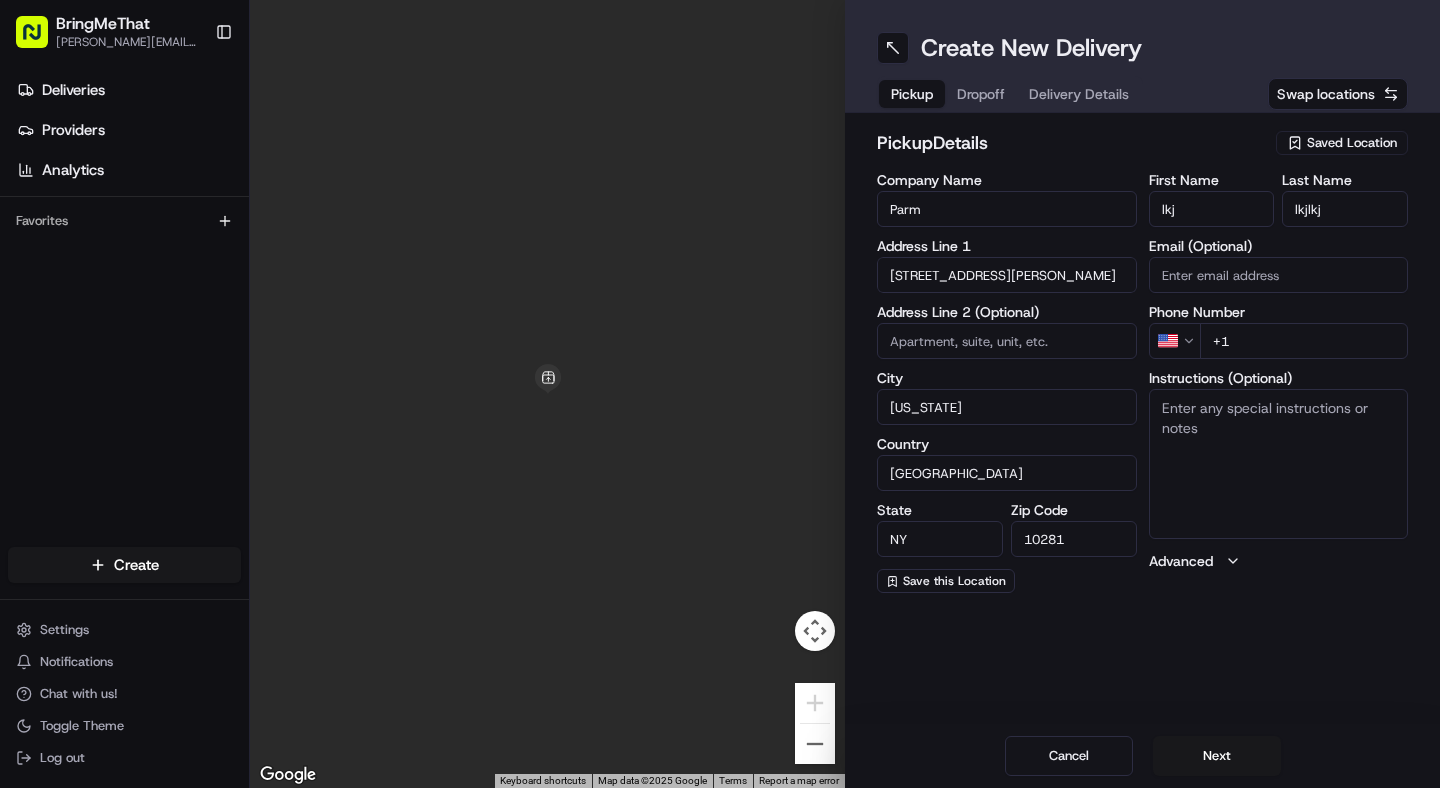 click on "+1" at bounding box center (1304, 341) 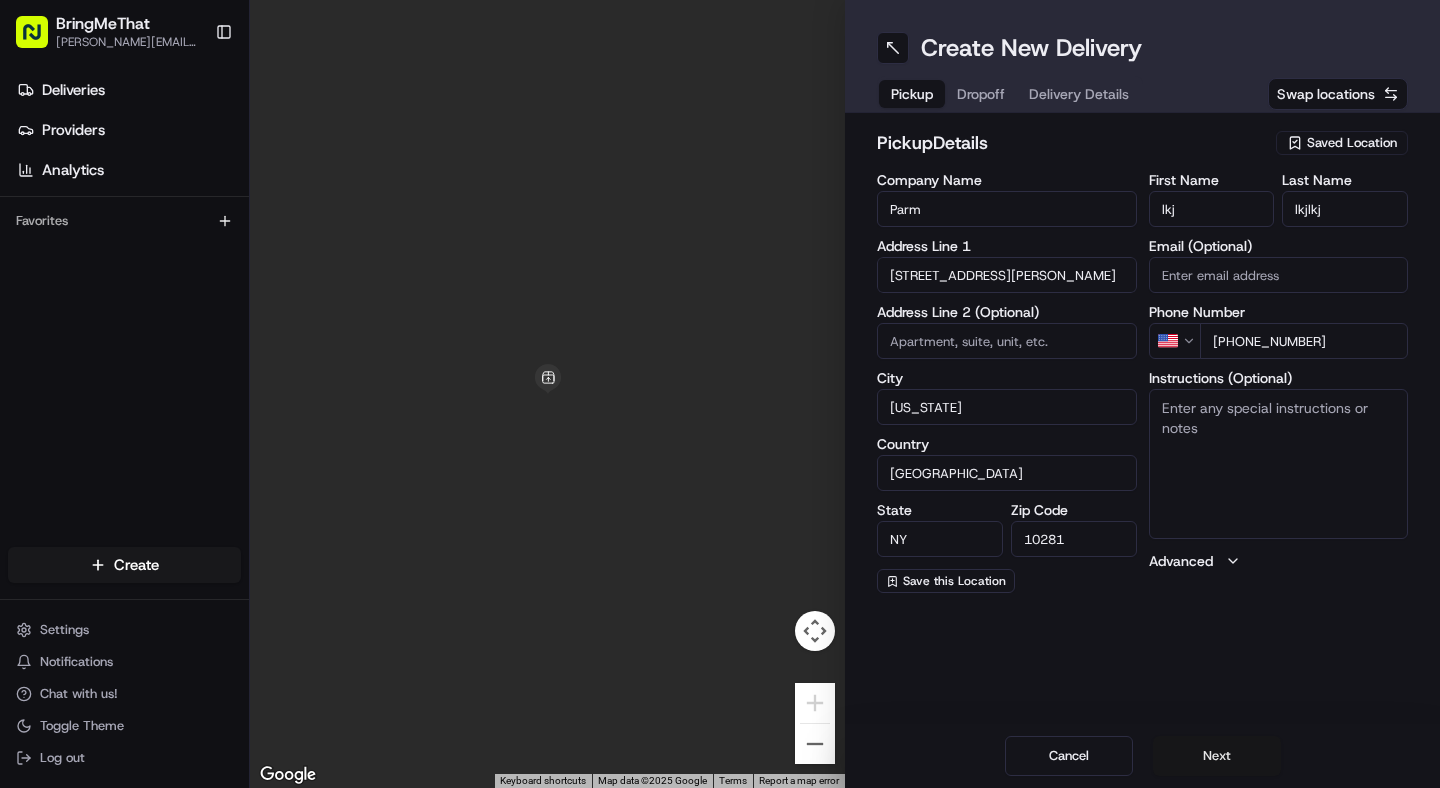 type on "[PHONE_NUMBER]" 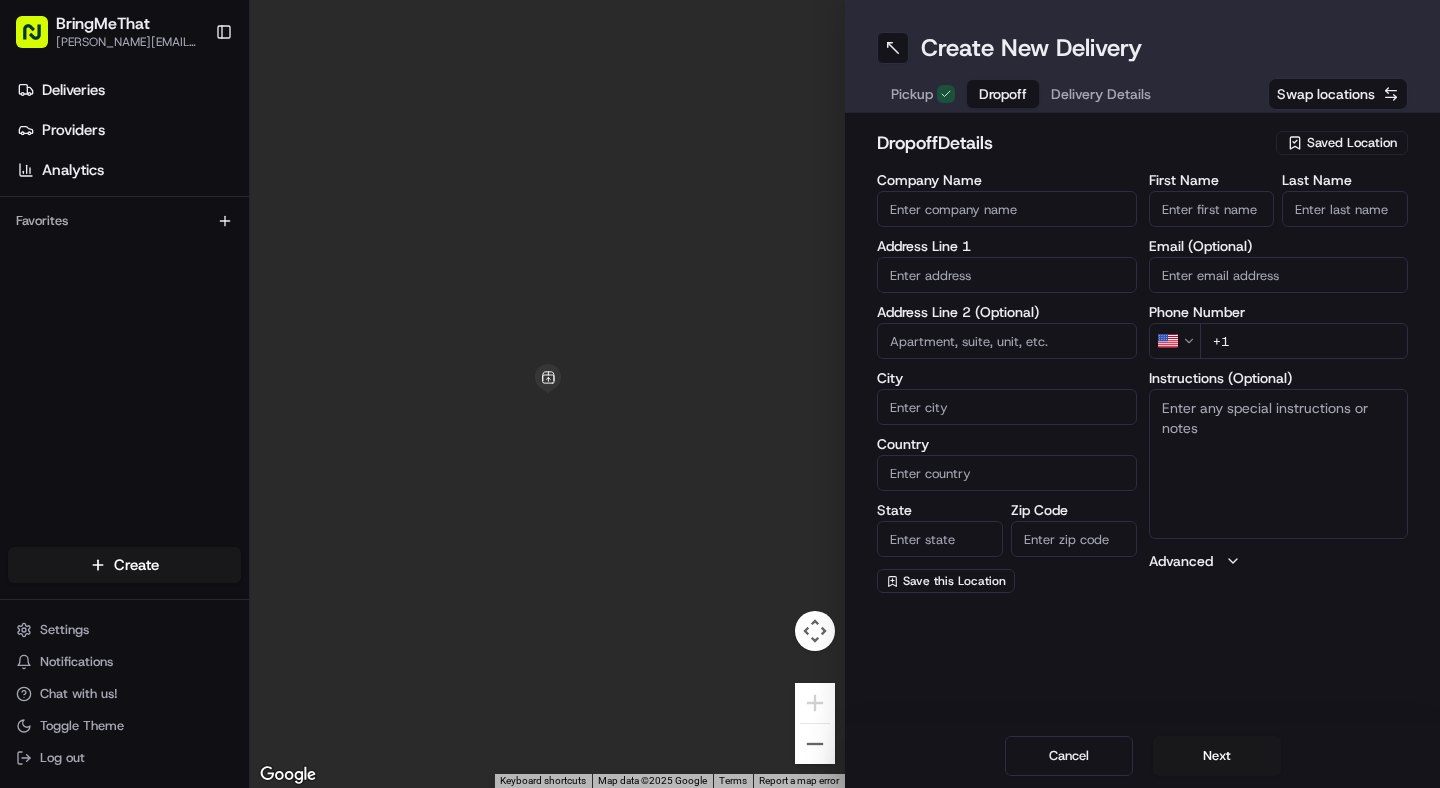 click on "Company Name" at bounding box center [1007, 209] 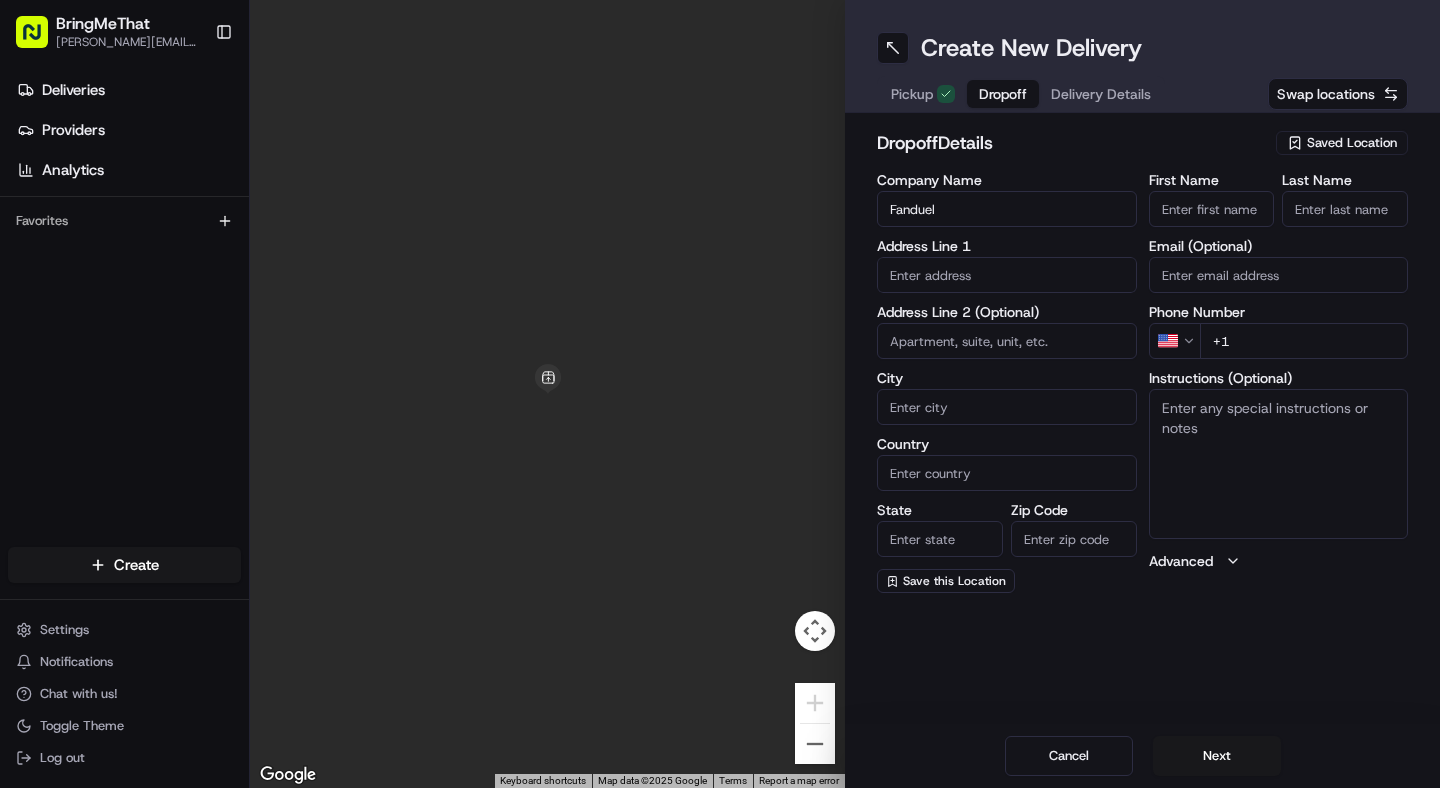 click on "Fanduel" at bounding box center (1007, 209) 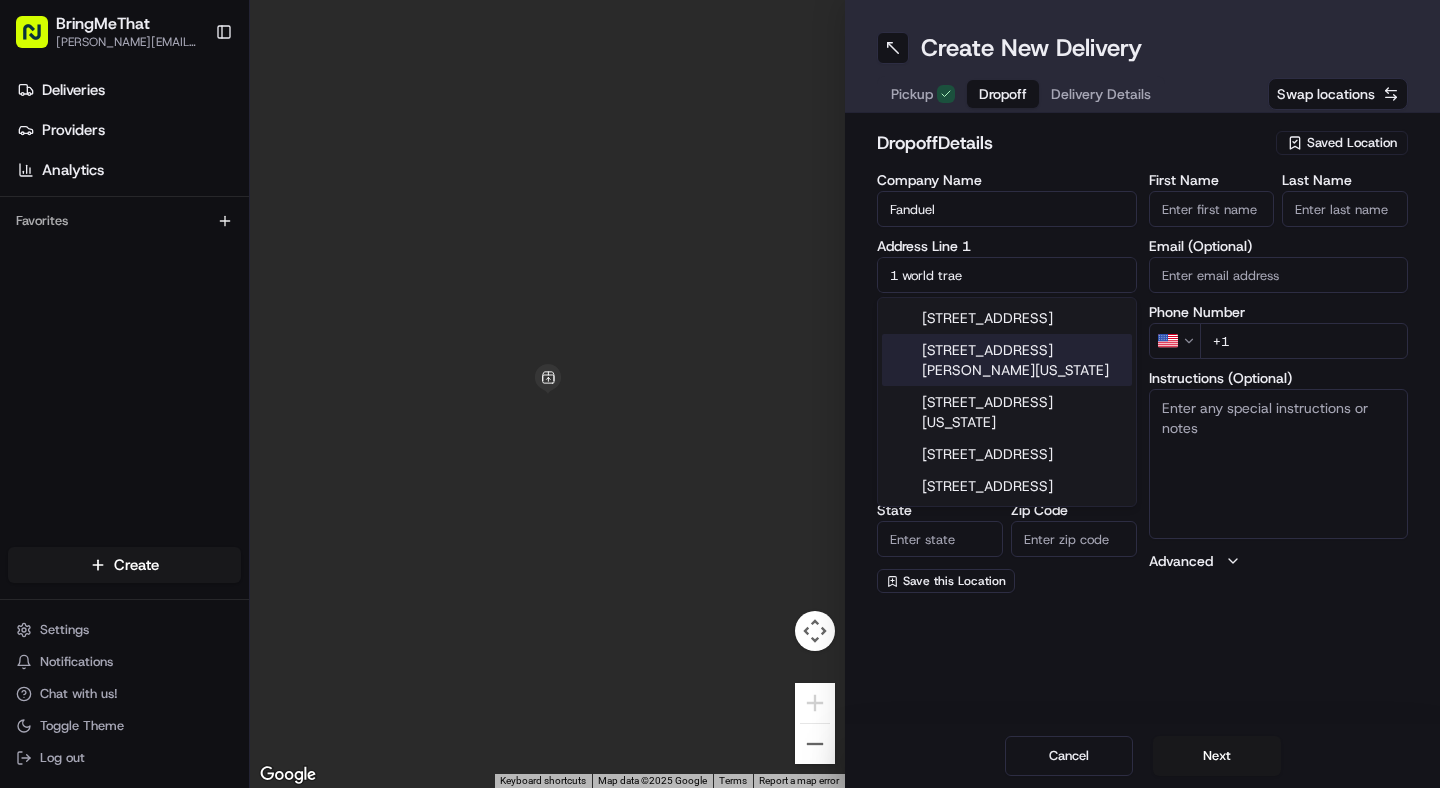 click on "[STREET_ADDRESS][PERSON_NAME][US_STATE]" at bounding box center (1007, 360) 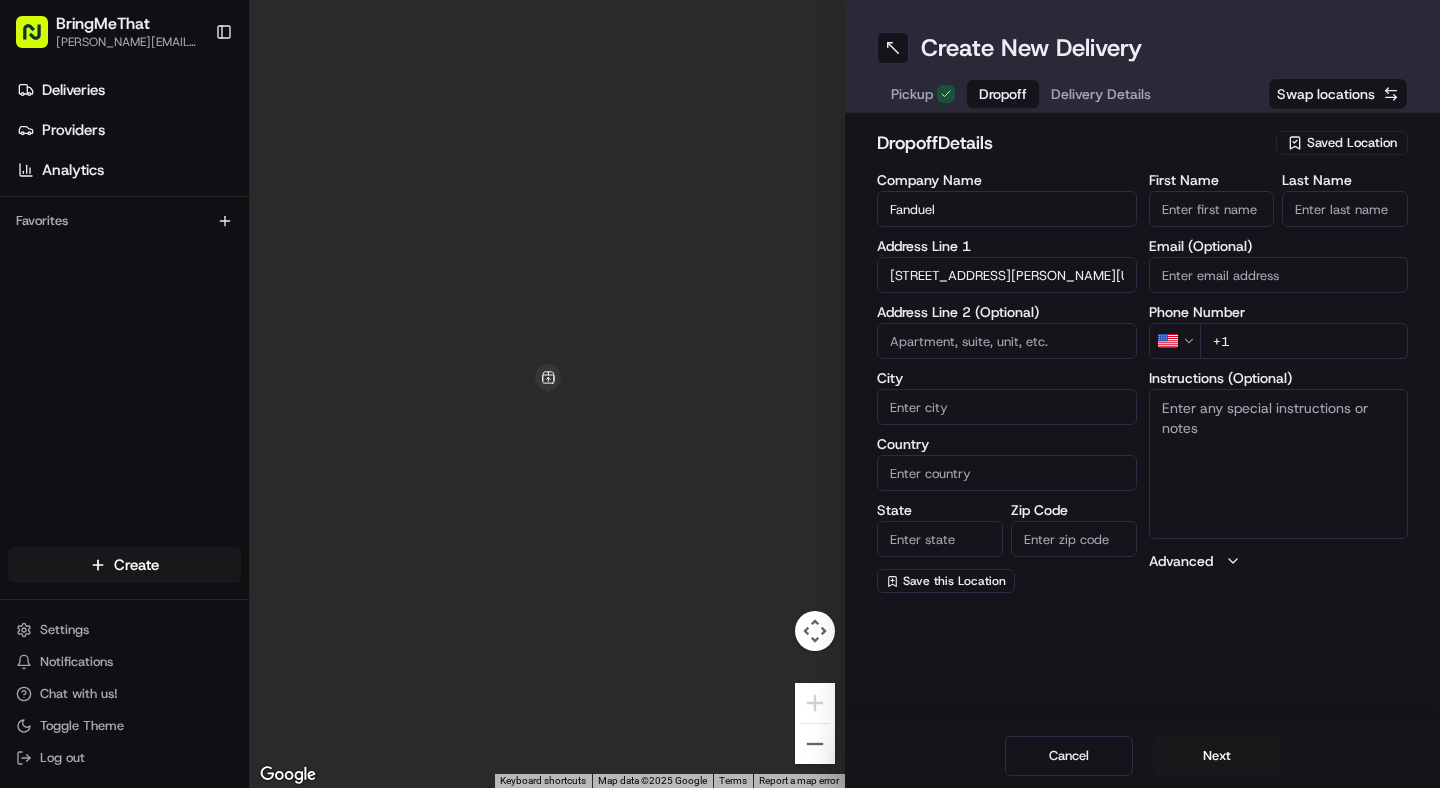 type on "[STREET_ADDRESS][PERSON_NAME][US_STATE]" 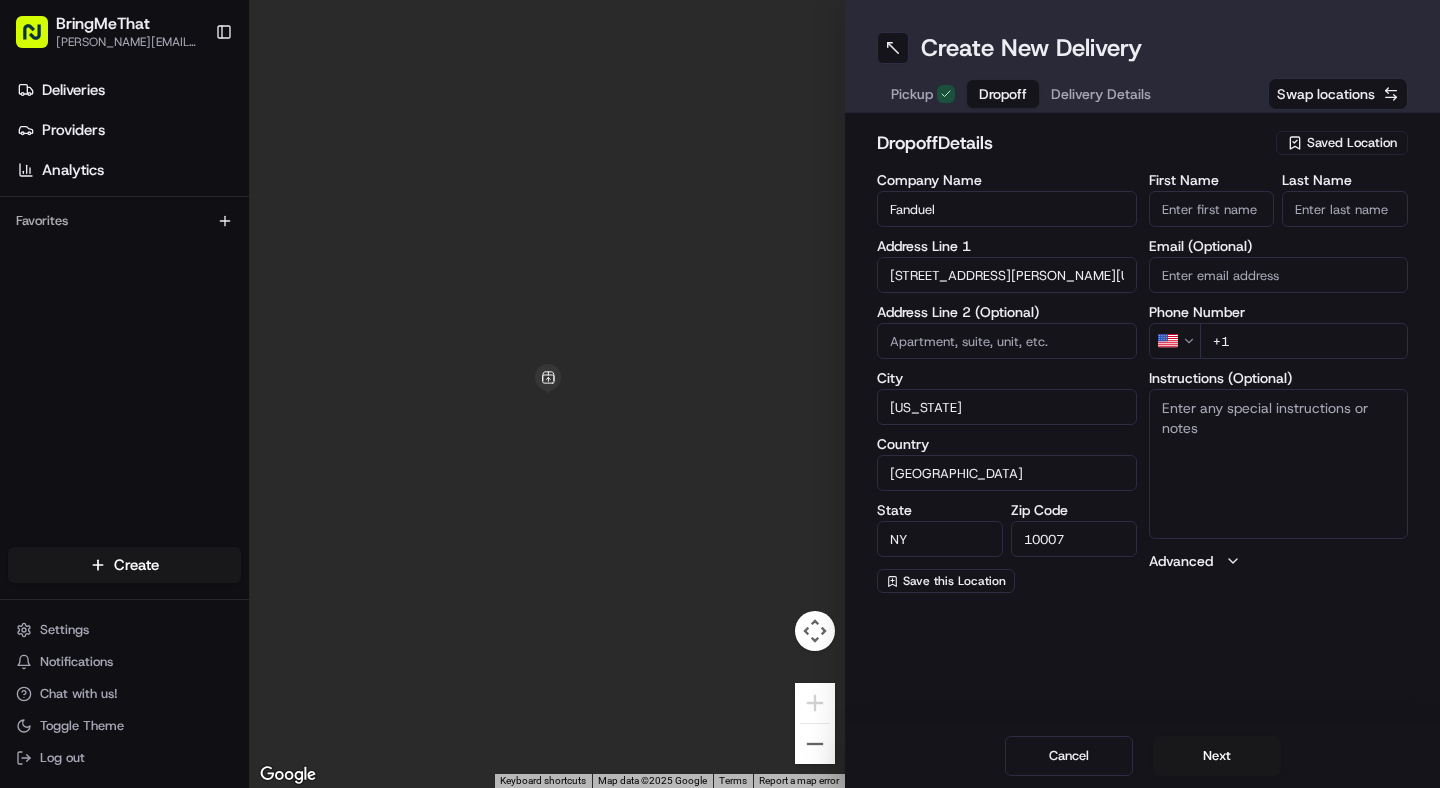 type on "[STREET_ADDRESS][PERSON_NAME]" 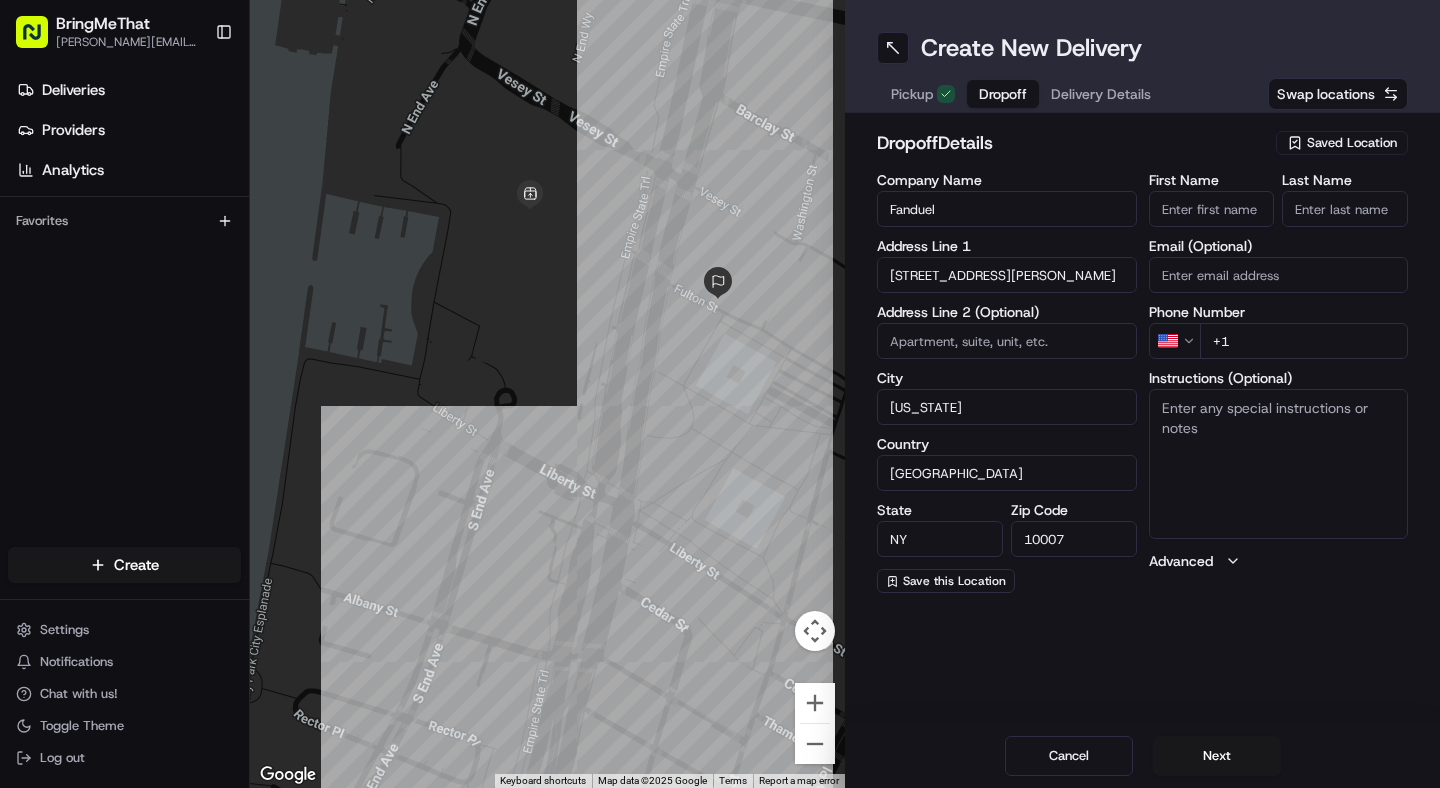 click on "First Name" at bounding box center [1212, 209] 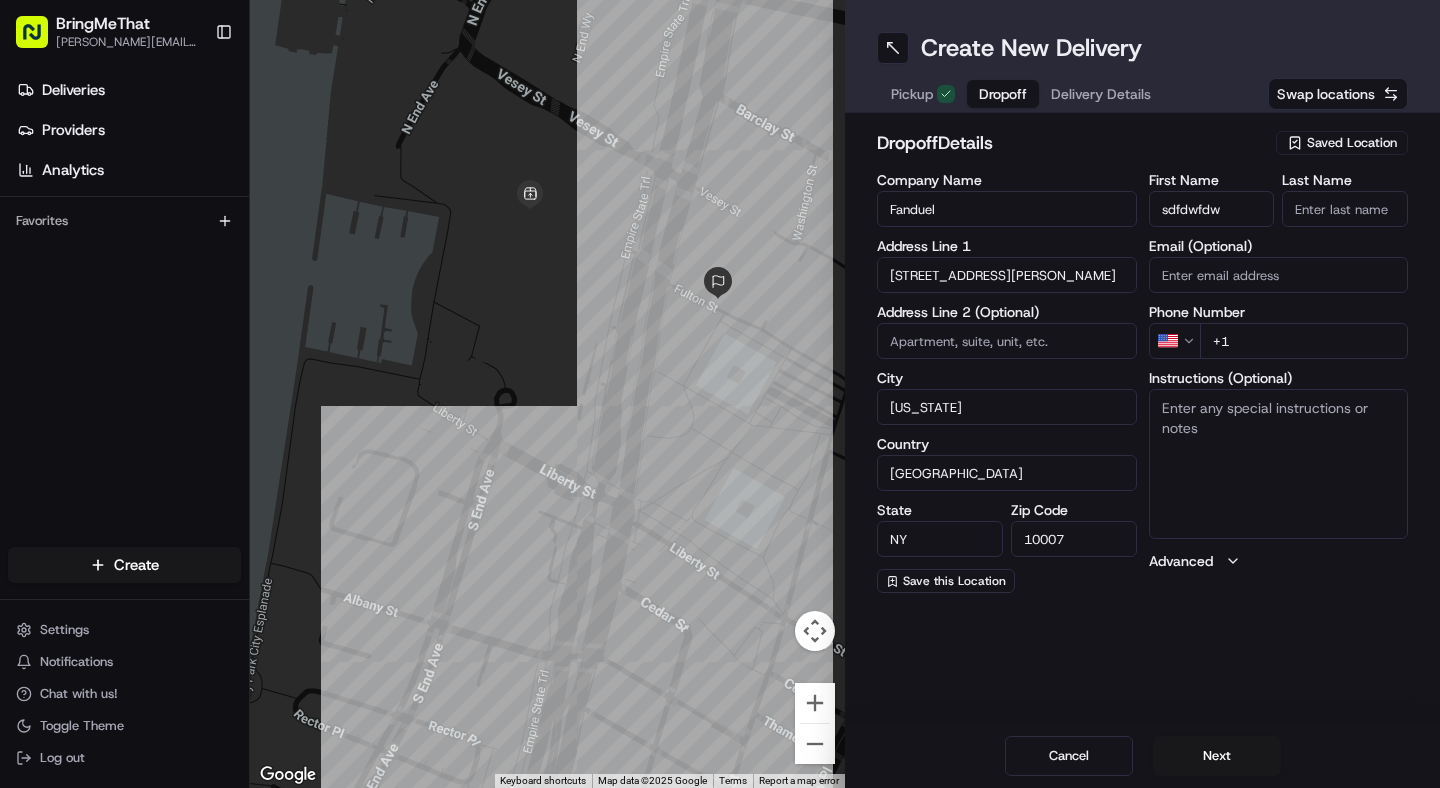 type on "sdfdwfdw" 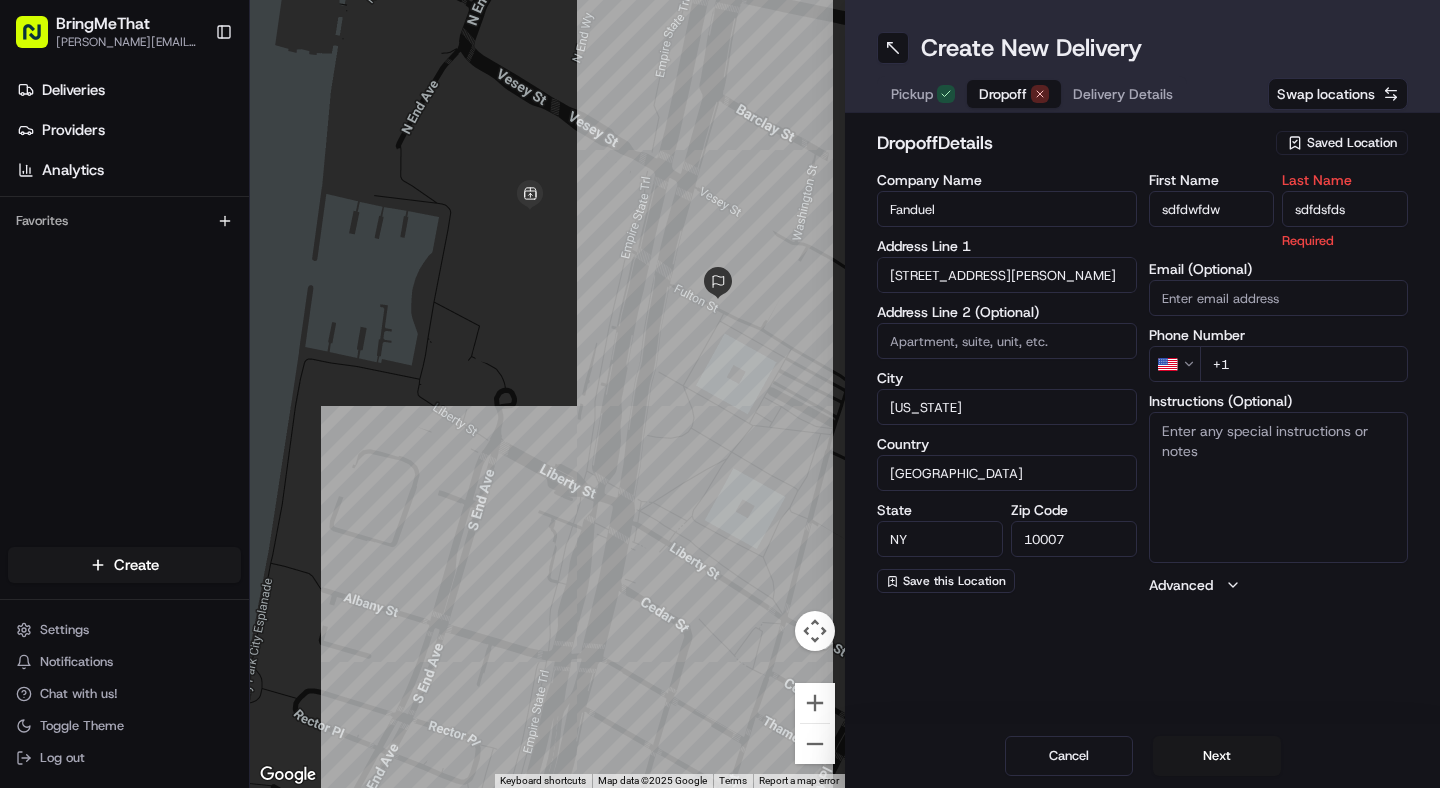 type on "sdfdsfds" 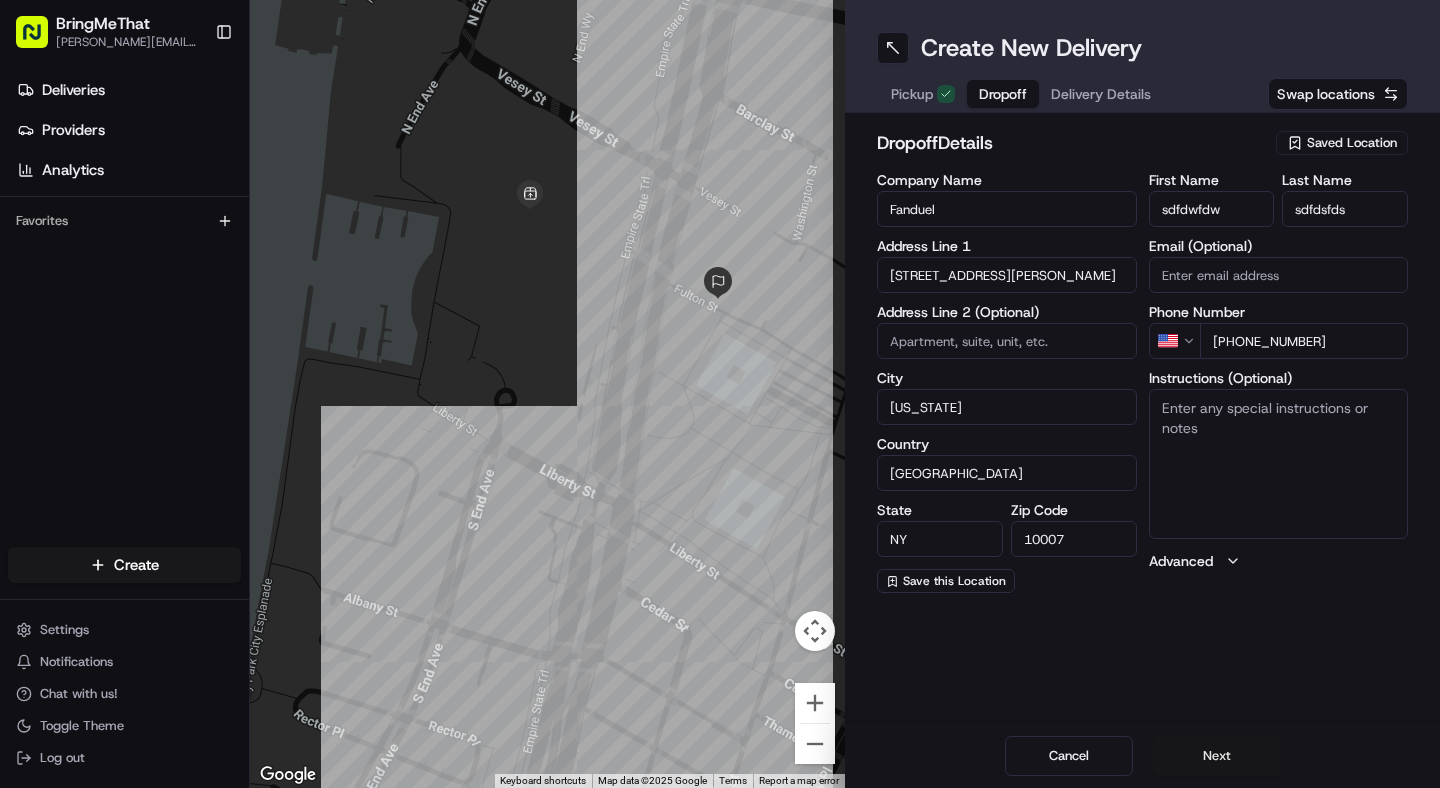 type on "[PHONE_NUMBER]" 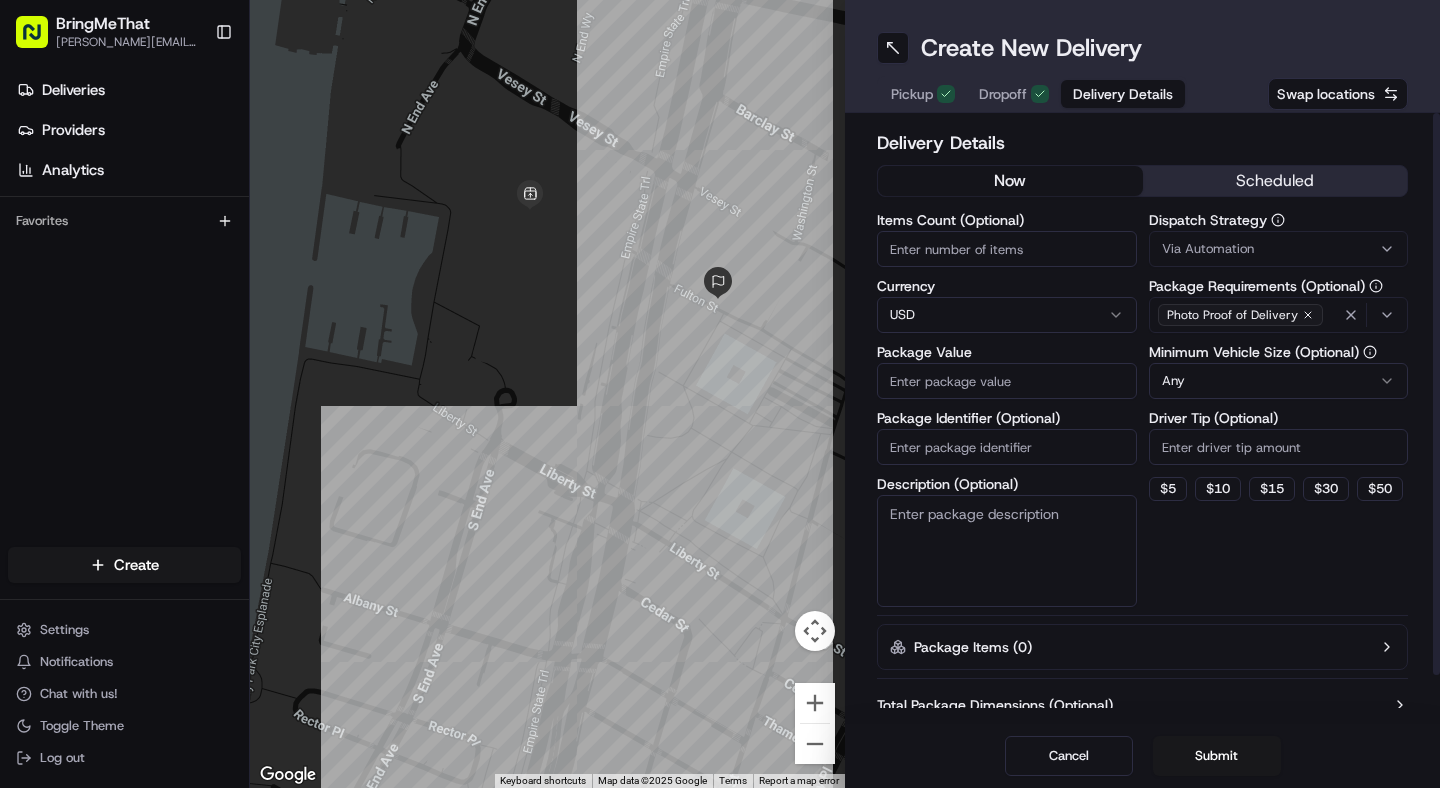 click on "scheduled" at bounding box center (1275, 181) 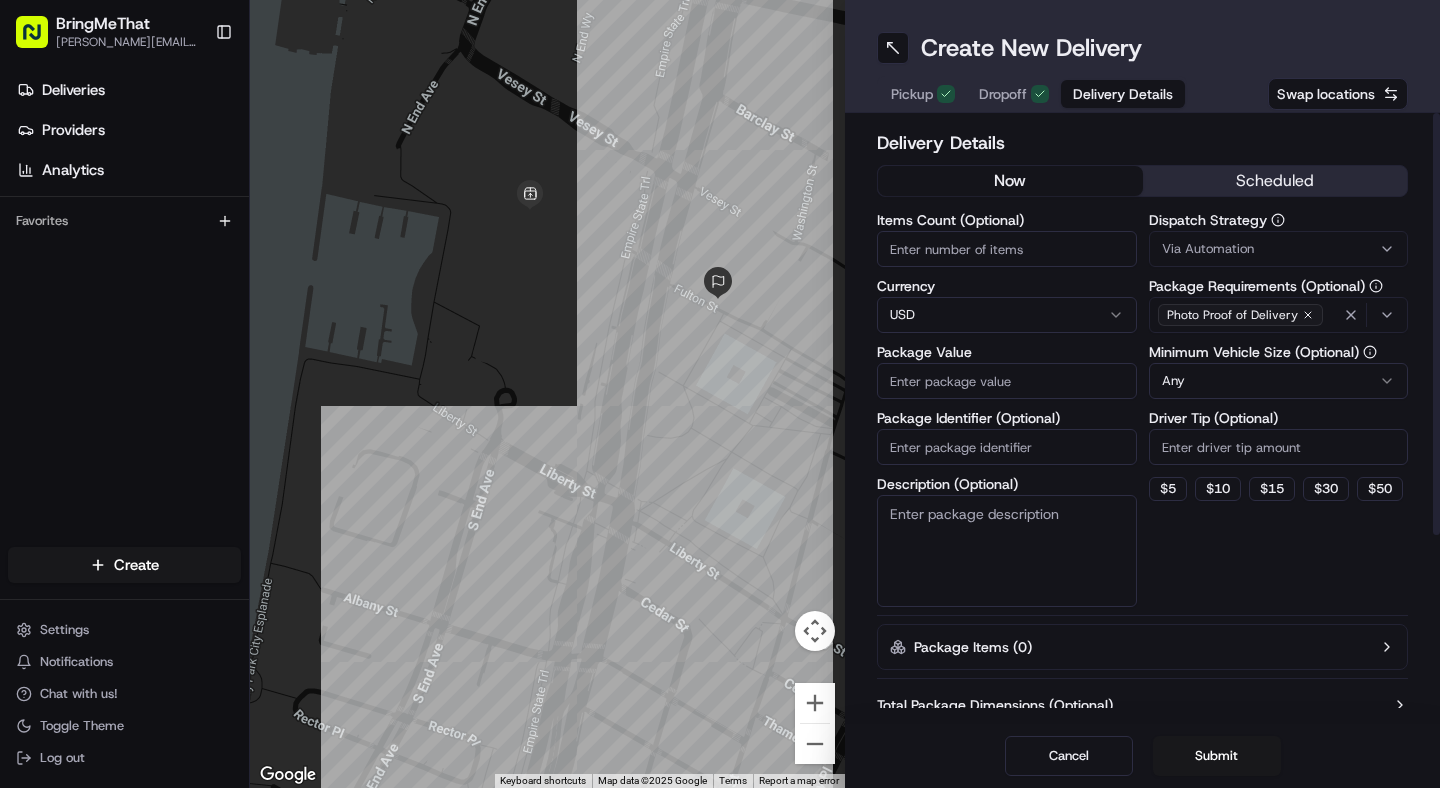 click on "now" at bounding box center [1010, 181] 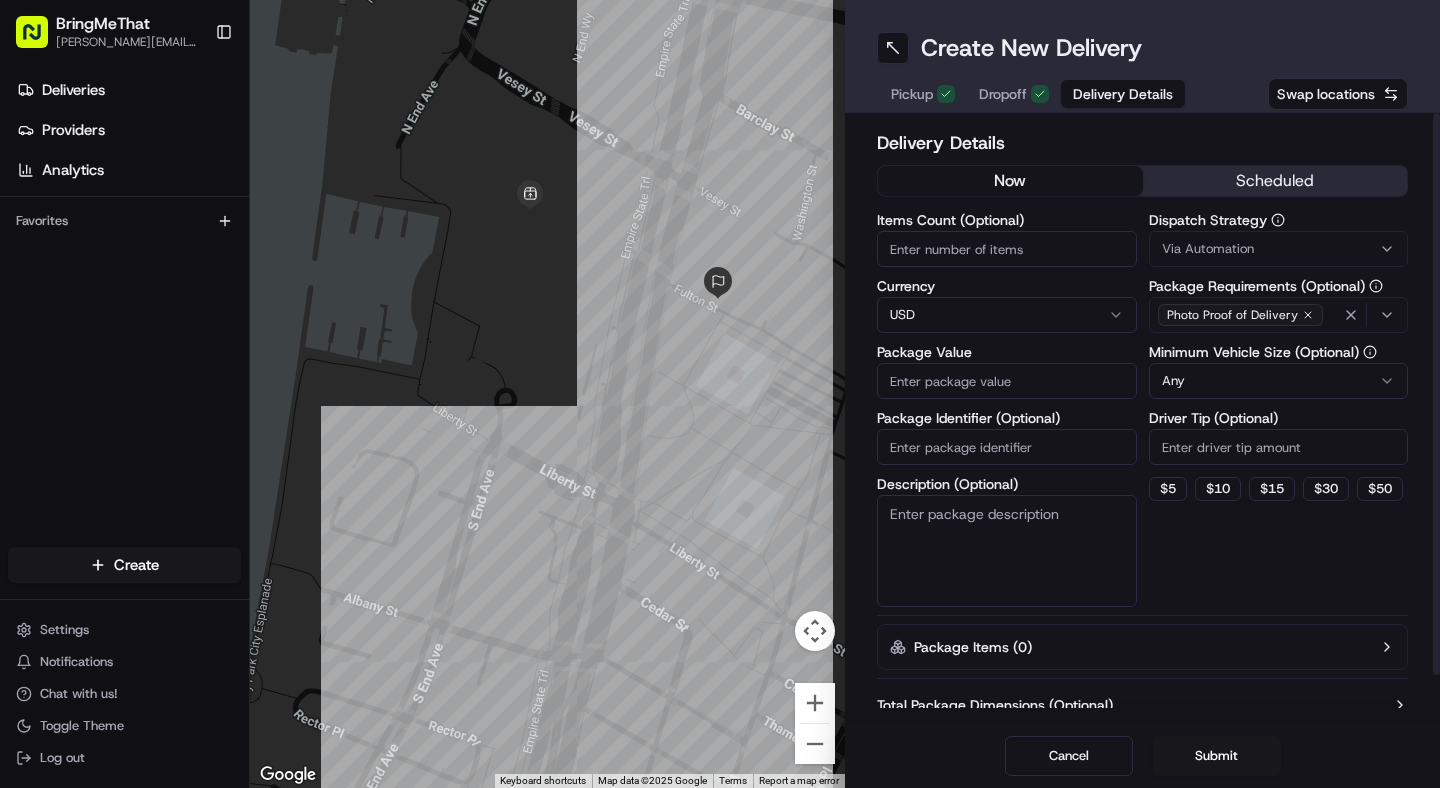 click on "Via Automation" at bounding box center [1279, 249] 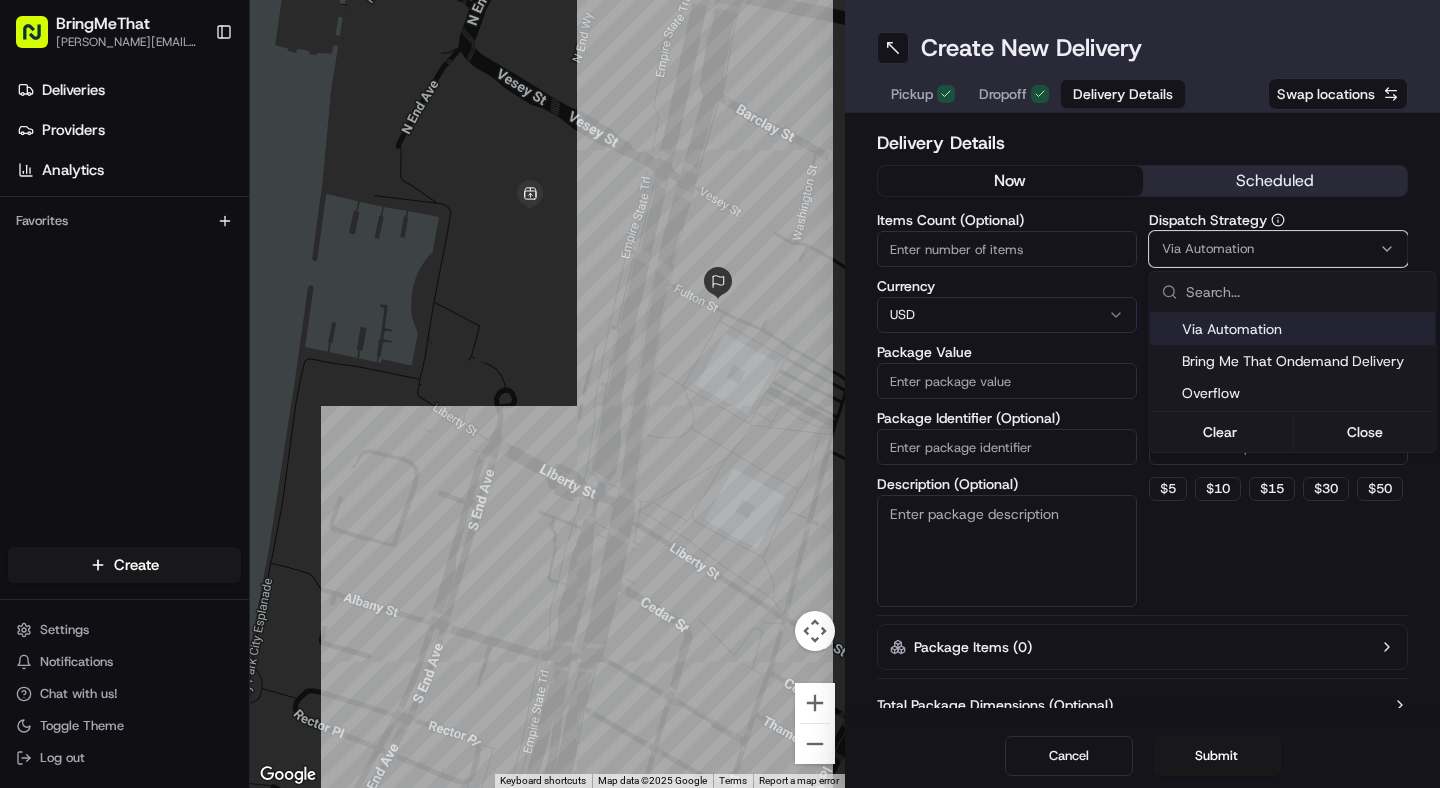 click on "BringMeThat [PERSON_NAME][EMAIL_ADDRESS][DOMAIN_NAME] Toggle Sidebar Deliveries Providers Analytics Favorites Main Menu Members & Organization Organization Users Roles Preferences Customization Tracking Orchestration Automations Dispatch Strategy Locations Pickup Locations Dropoff Locations Billing Billing Refund Requests Integrations Notification Triggers Webhooks API Keys Request Logs Create Settings Notifications Chat with us! Toggle Theme Log out ← Move left → Move right ↑ Move up ↓ Move down + Zoom in - Zoom out Home Jump left by 75% End Jump right by 75% Page Up Jump up by 75% Page Down Jump down by 75% Keyboard shortcuts Map Data Map data ©2025 Google Map data ©2025 Google 50 m  Click to toggle between metric and imperial units Terms Report a map error Create New Delivery Pickup Dropoff Delivery Details Swap locations Delivery Details now scheduled Items Count (Optional) Currency USD Package Value Package Identifier (Optional) Description (Optional) Dispatch Strategy Via Automation Any $ 5 $ 10" at bounding box center (720, 394) 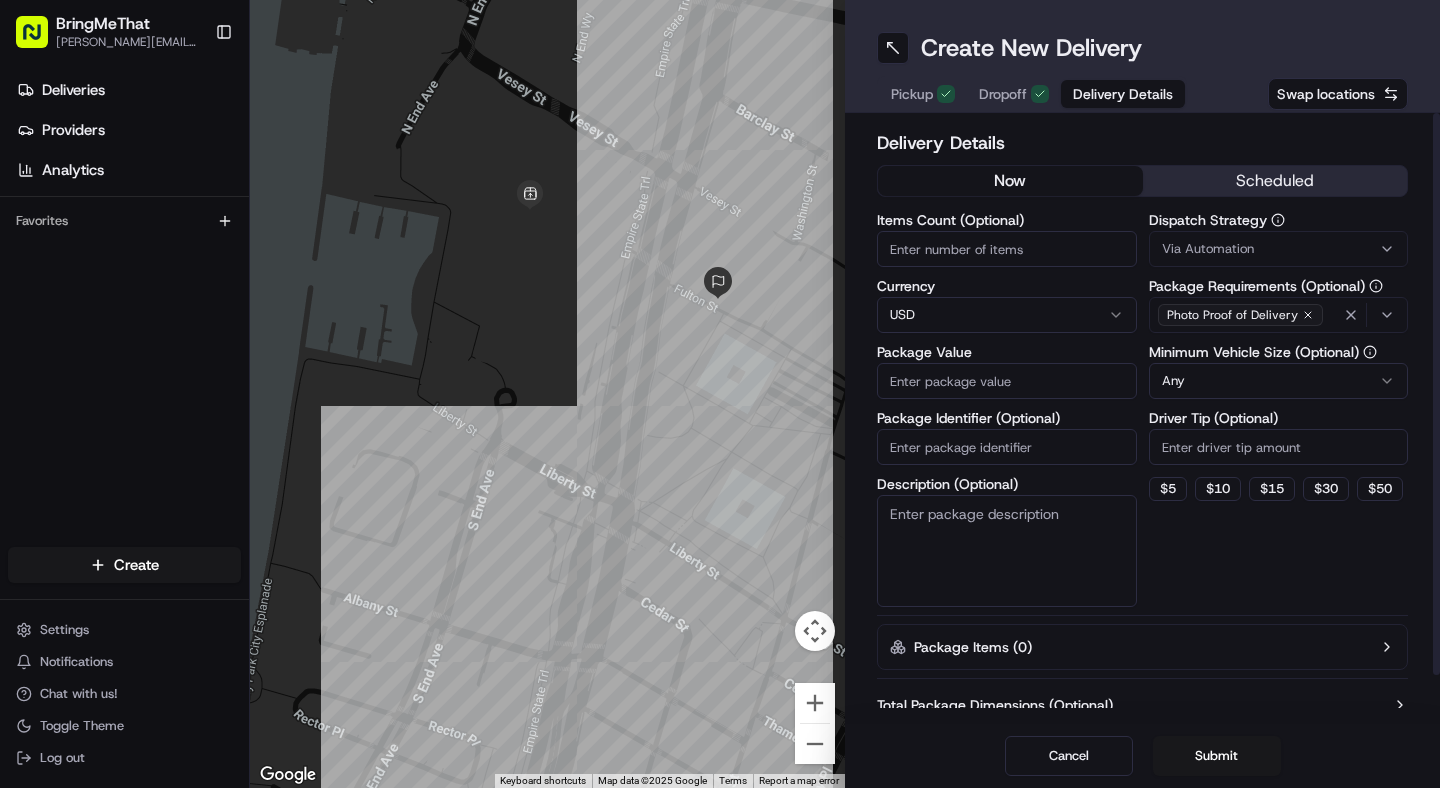 click 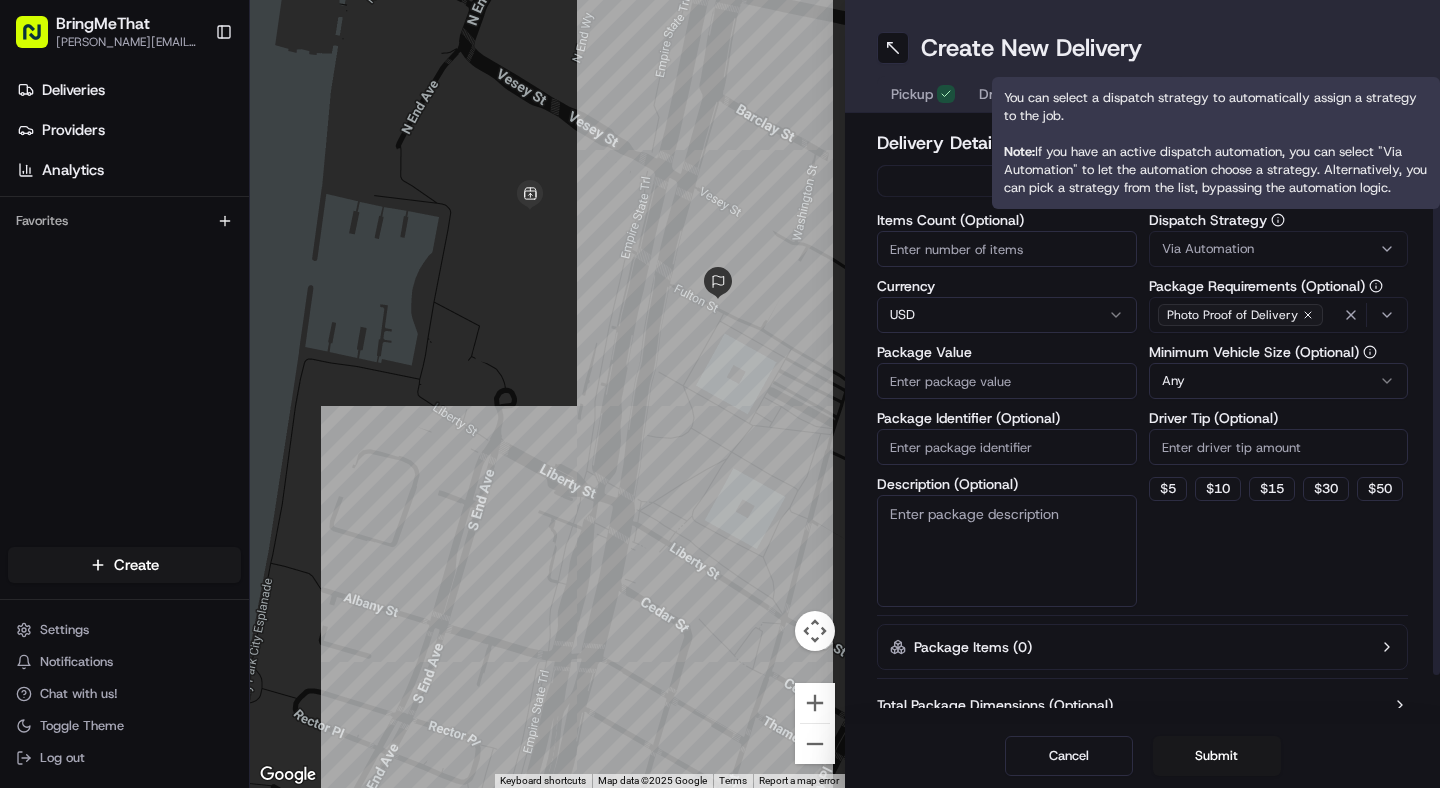 click 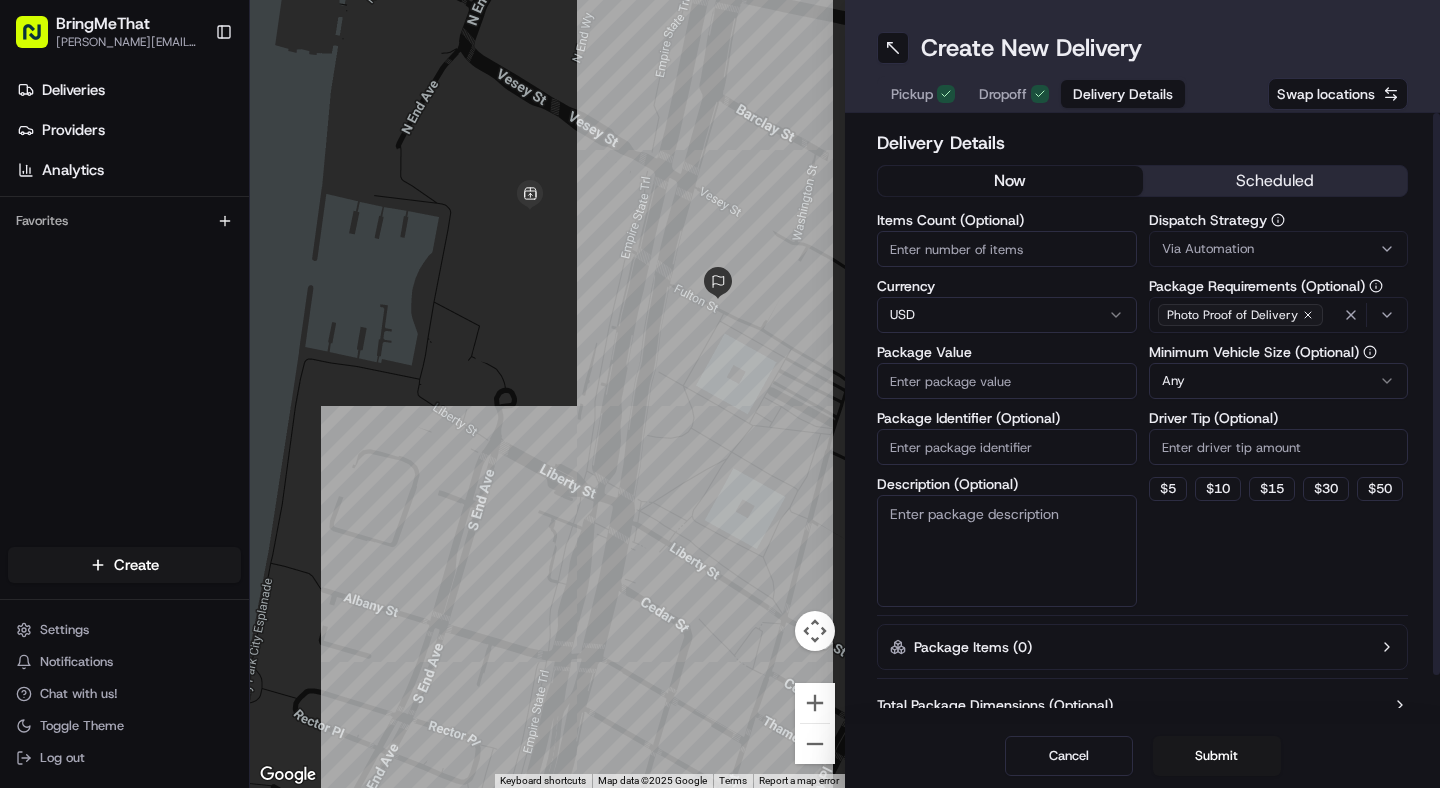 click 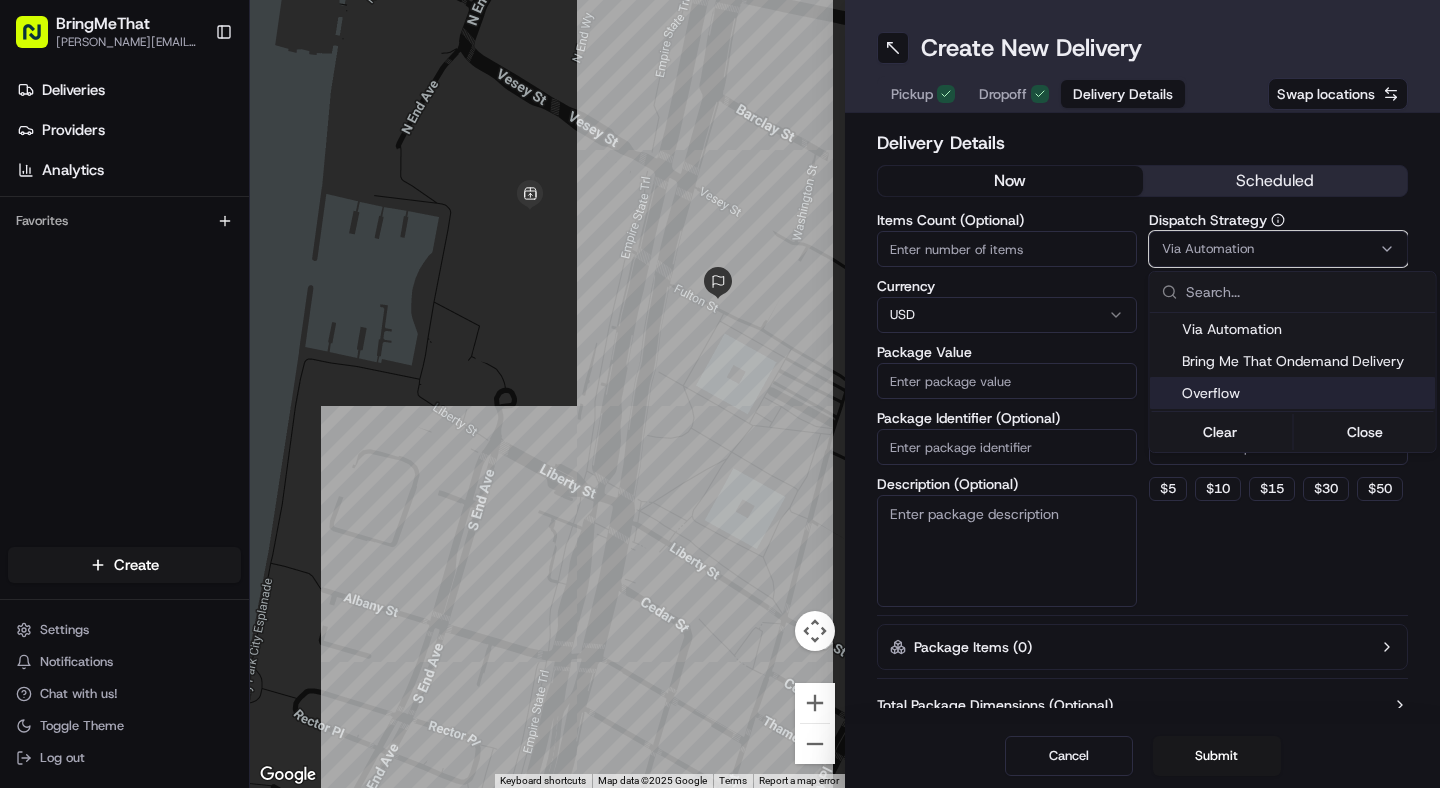 click on "Overflow" at bounding box center (1293, 393) 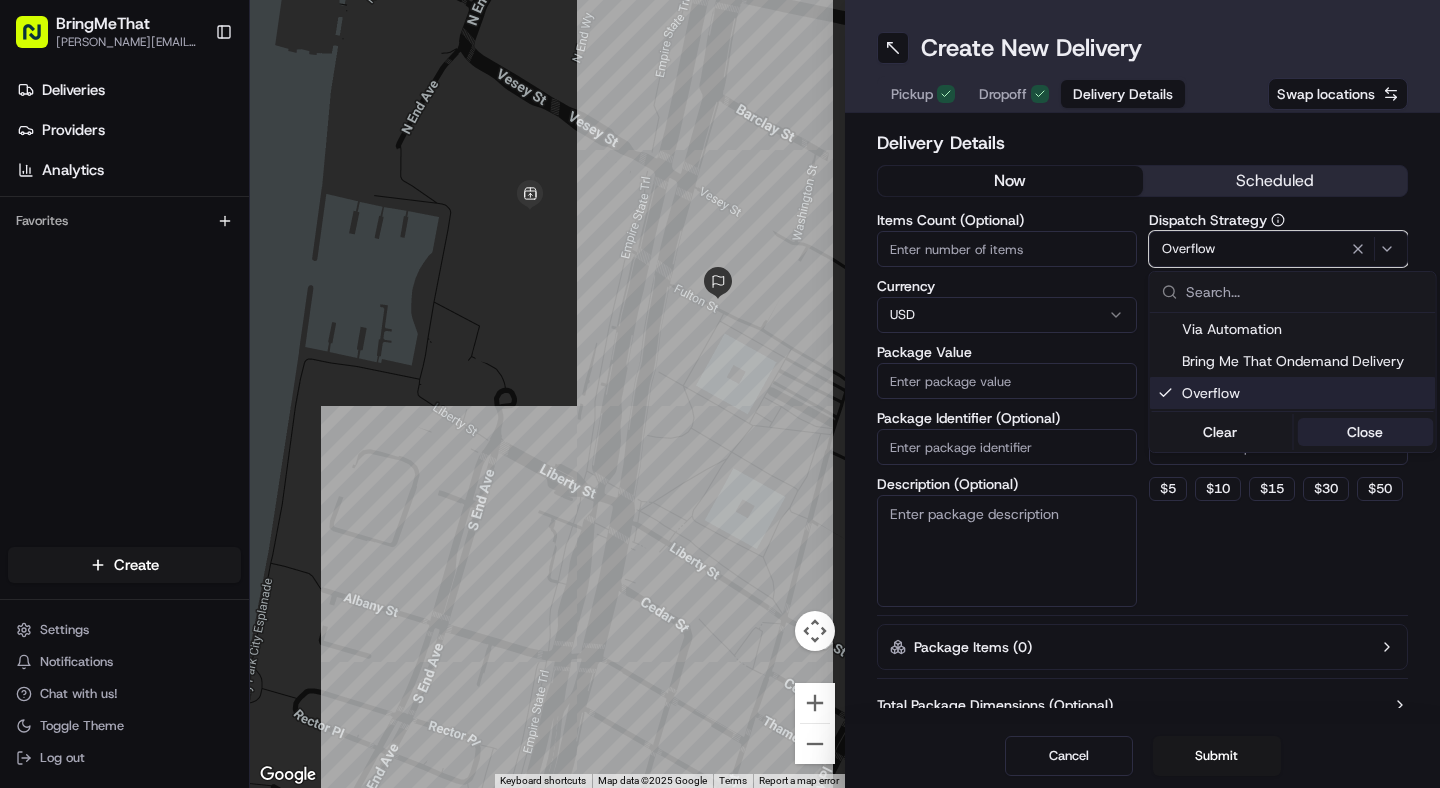 click on "Close" at bounding box center [1365, 432] 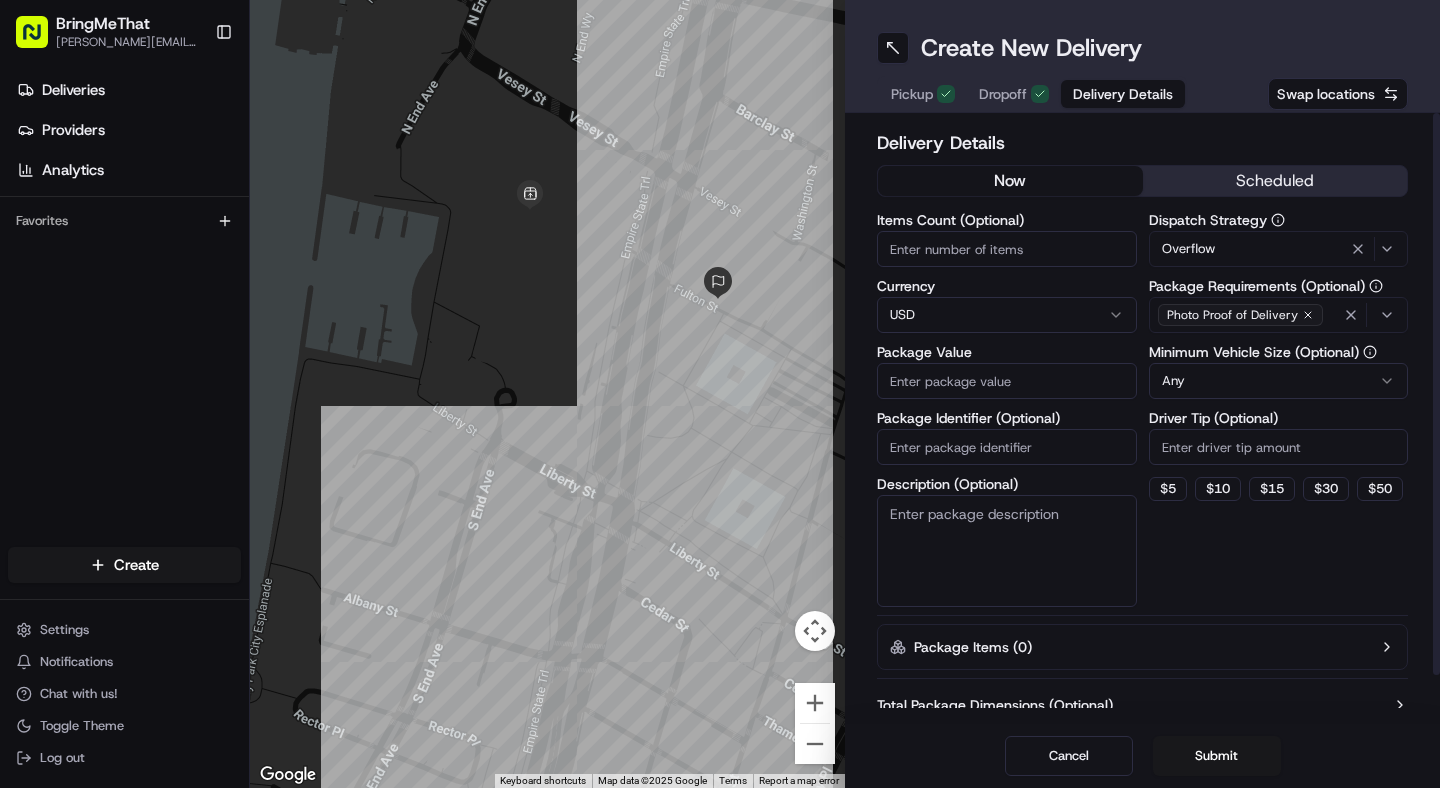 click on "BringMeThat [PERSON_NAME][EMAIL_ADDRESS][DOMAIN_NAME] Toggle Sidebar Deliveries Providers Analytics Favorites Main Menu Members & Organization Organization Users Roles Preferences Customization Tracking Orchestration Automations Dispatch Strategy Locations Pickup Locations Dropoff Locations Billing Billing Refund Requests Integrations Notification Triggers Webhooks API Keys Request Logs Create Settings Notifications Chat with us! Toggle Theme Log out ← Move left → Move right ↑ Move up ↓ Move down + Zoom in - Zoom out Home Jump left by 75% End Jump right by 75% Page Up Jump up by 75% Page Down Jump down by 75% Keyboard shortcuts Map Data Map data ©2025 Google Map data ©2025 Google 50 m  Click to toggle between metric and imperial units Terms Report a map error Create New Delivery Pickup Dropoff Delivery Details Swap locations Delivery Details now scheduled Items Count (Optional) Currency USD Package Value Package Identifier (Optional) Description (Optional) Dispatch Strategy Overflow Any $ 5 $ 10 $ 15 $" at bounding box center (720, 394) 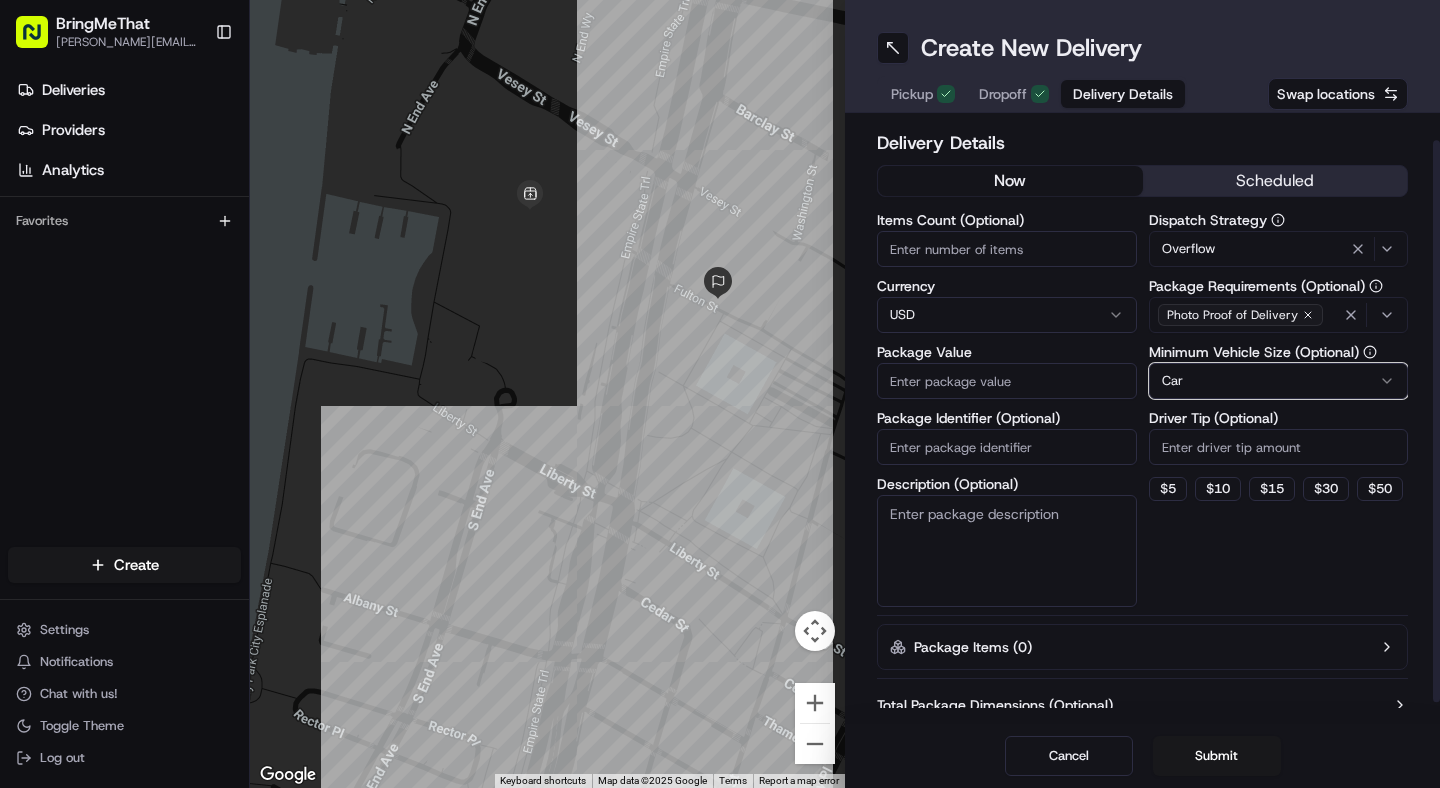 scroll, scrollTop: 51, scrollLeft: 0, axis: vertical 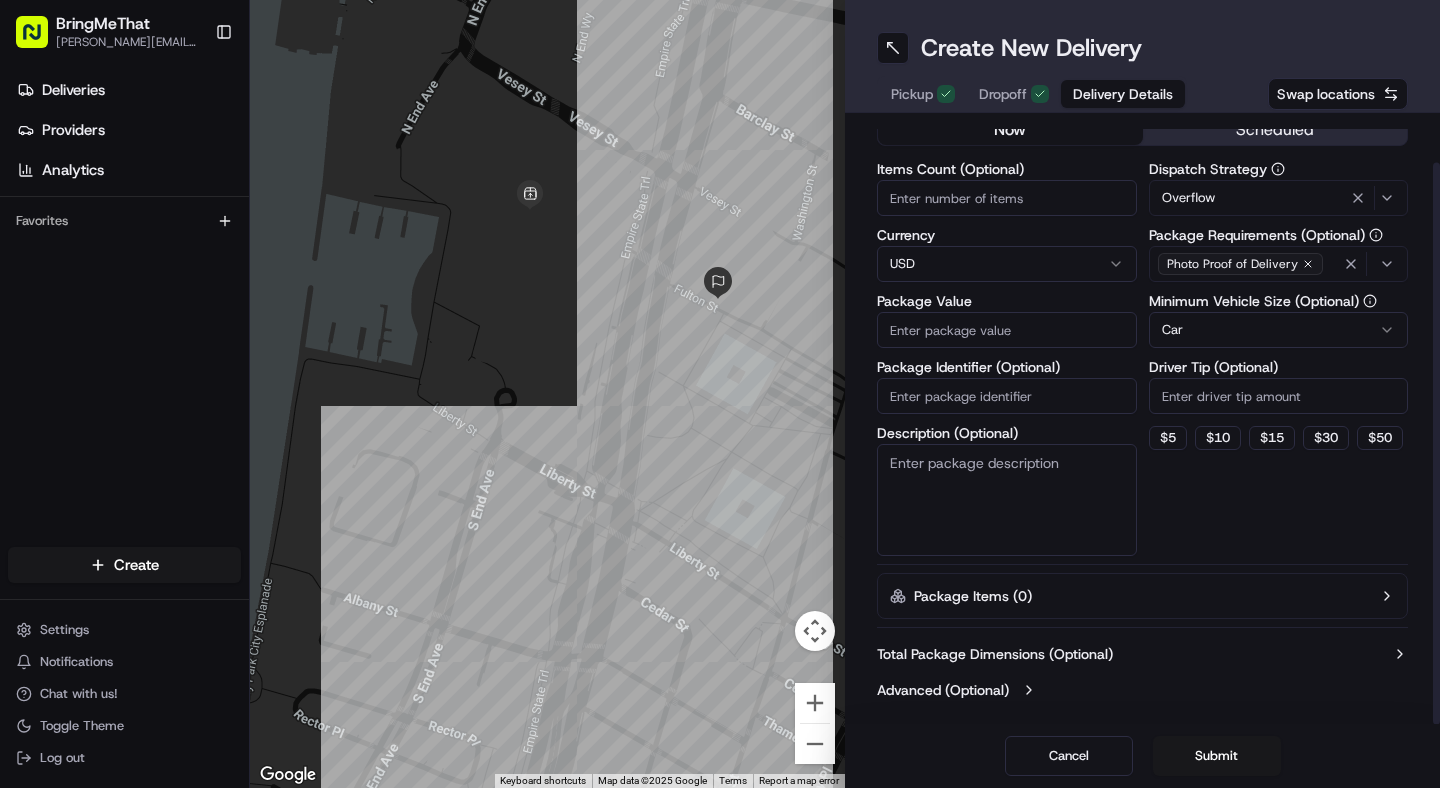 click on "Package Items ( 0 )" at bounding box center (1142, 596) 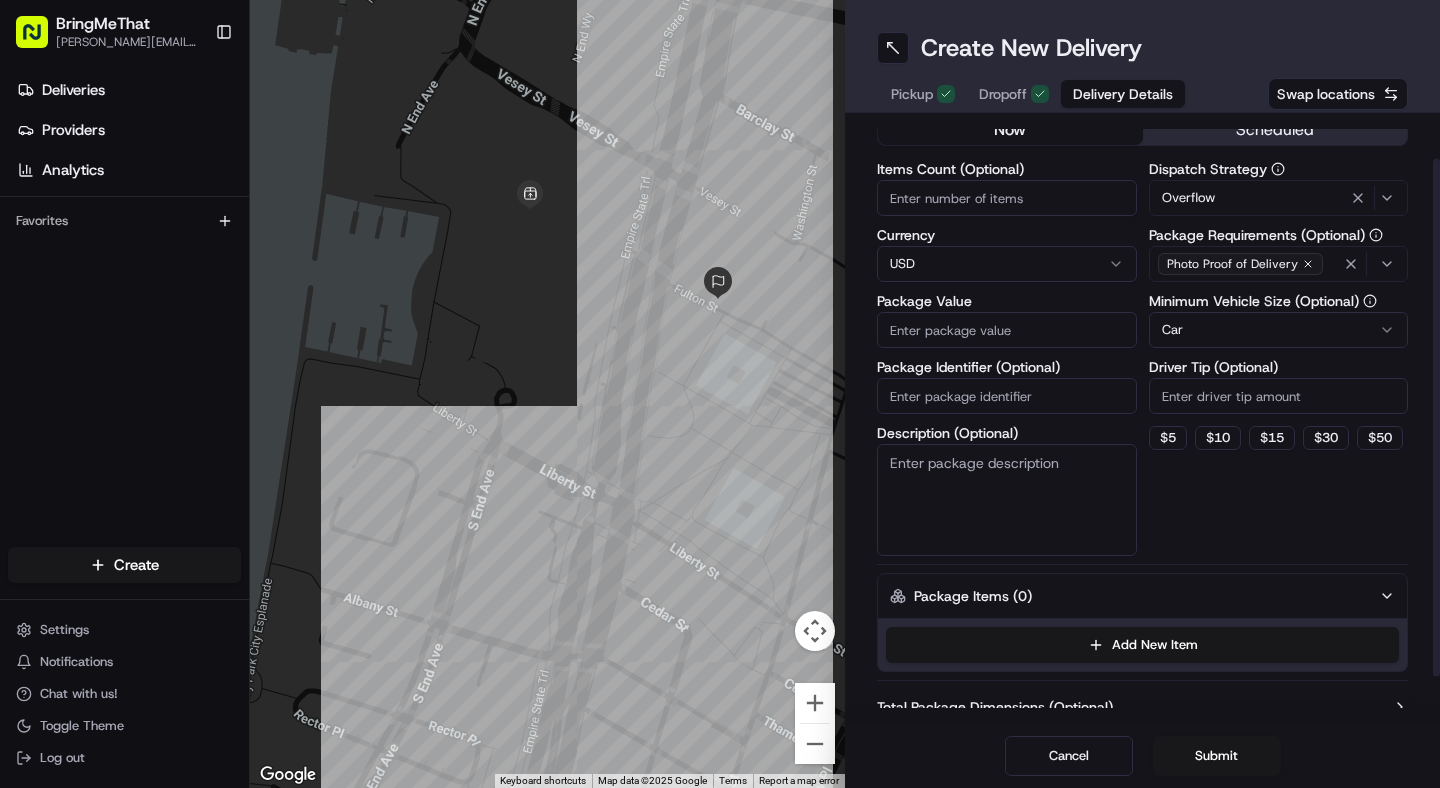 click on "Dispatch Strategy Overflow Package Requirements (Optional) Photo Proof of Delivery Minimum Vehicle Size (Optional) Car Driver Tip (Optional) $ 5 $ 10 $ 15 $ 30 $ 50" at bounding box center (1279, 359) 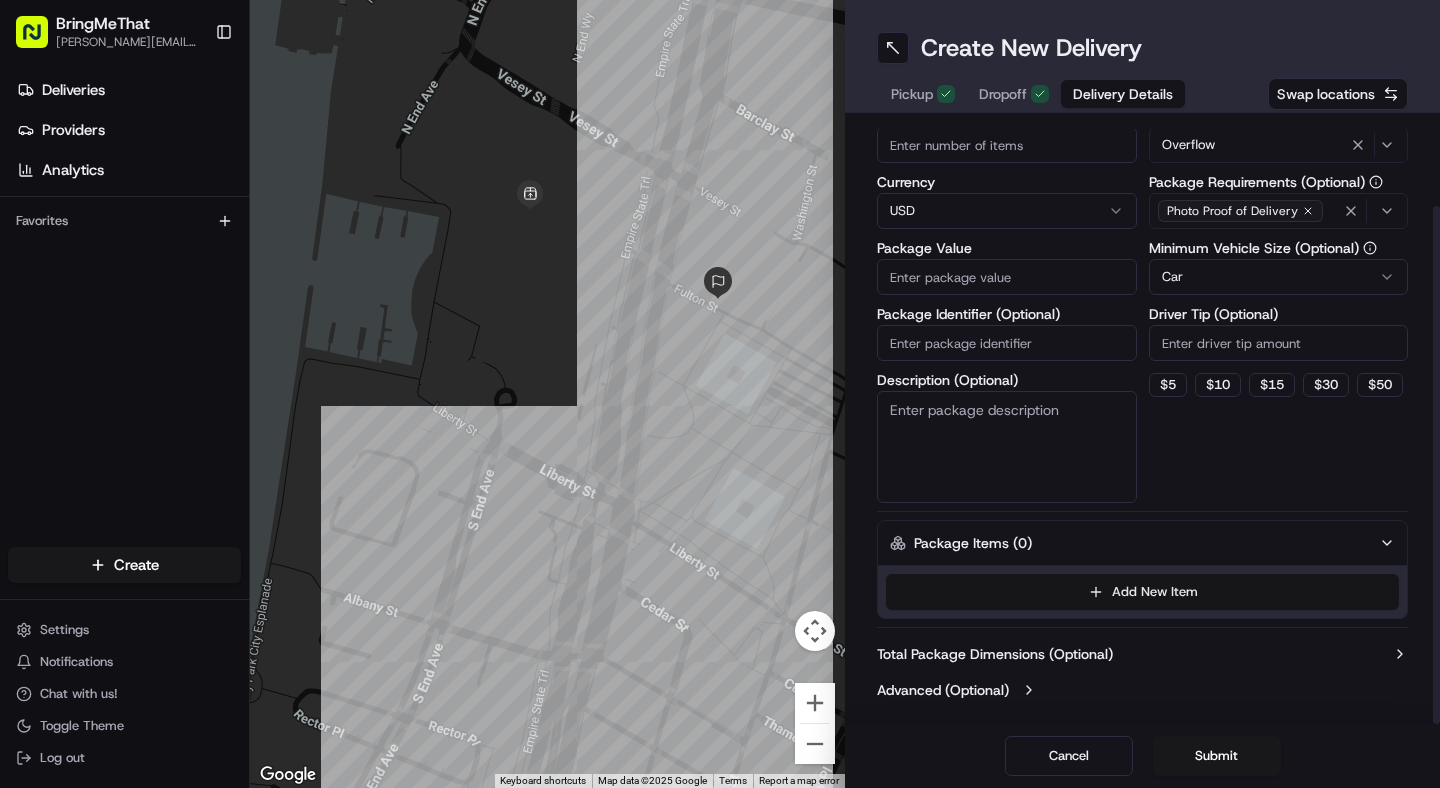 click on "Add New Item" at bounding box center [1142, 592] 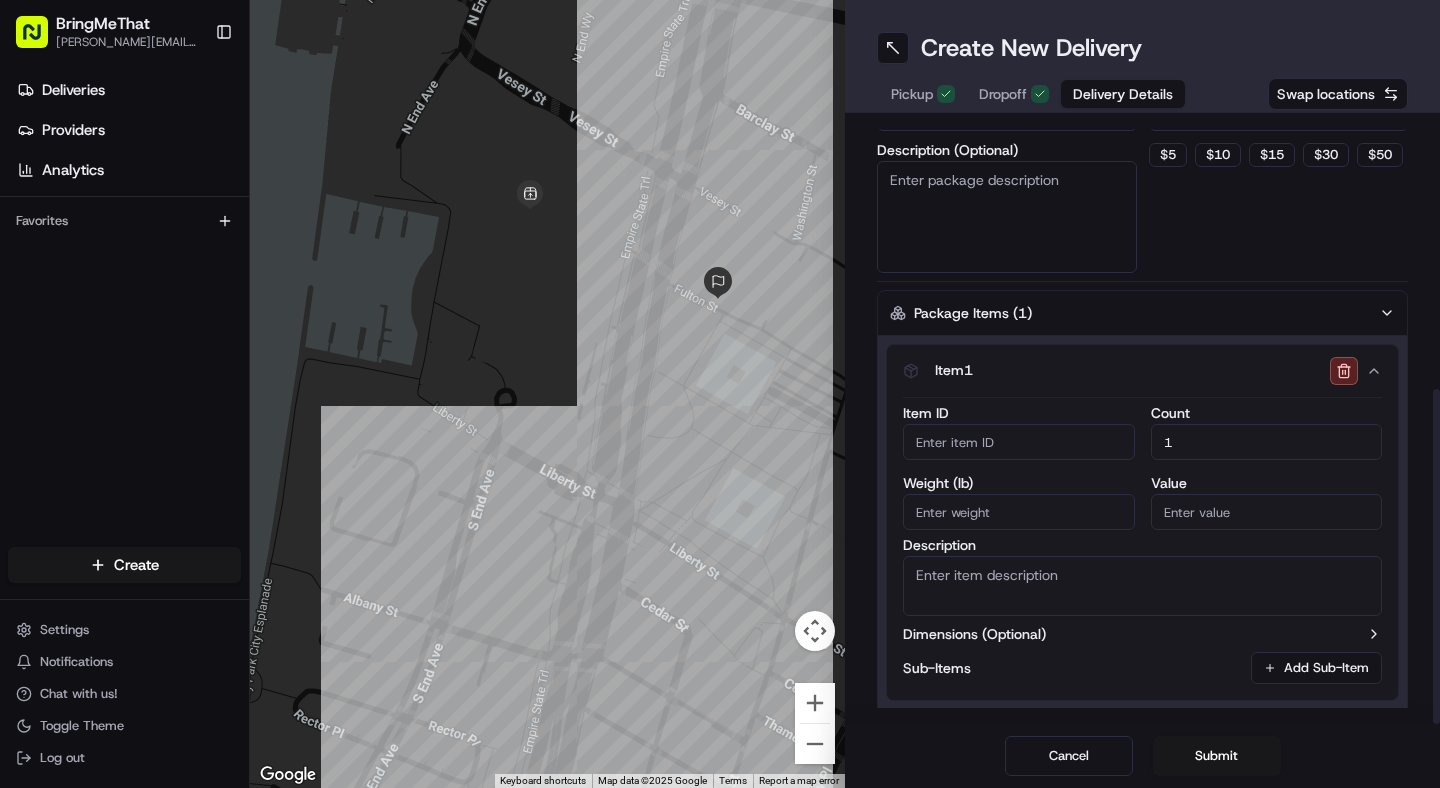scroll, scrollTop: 477, scrollLeft: 0, axis: vertical 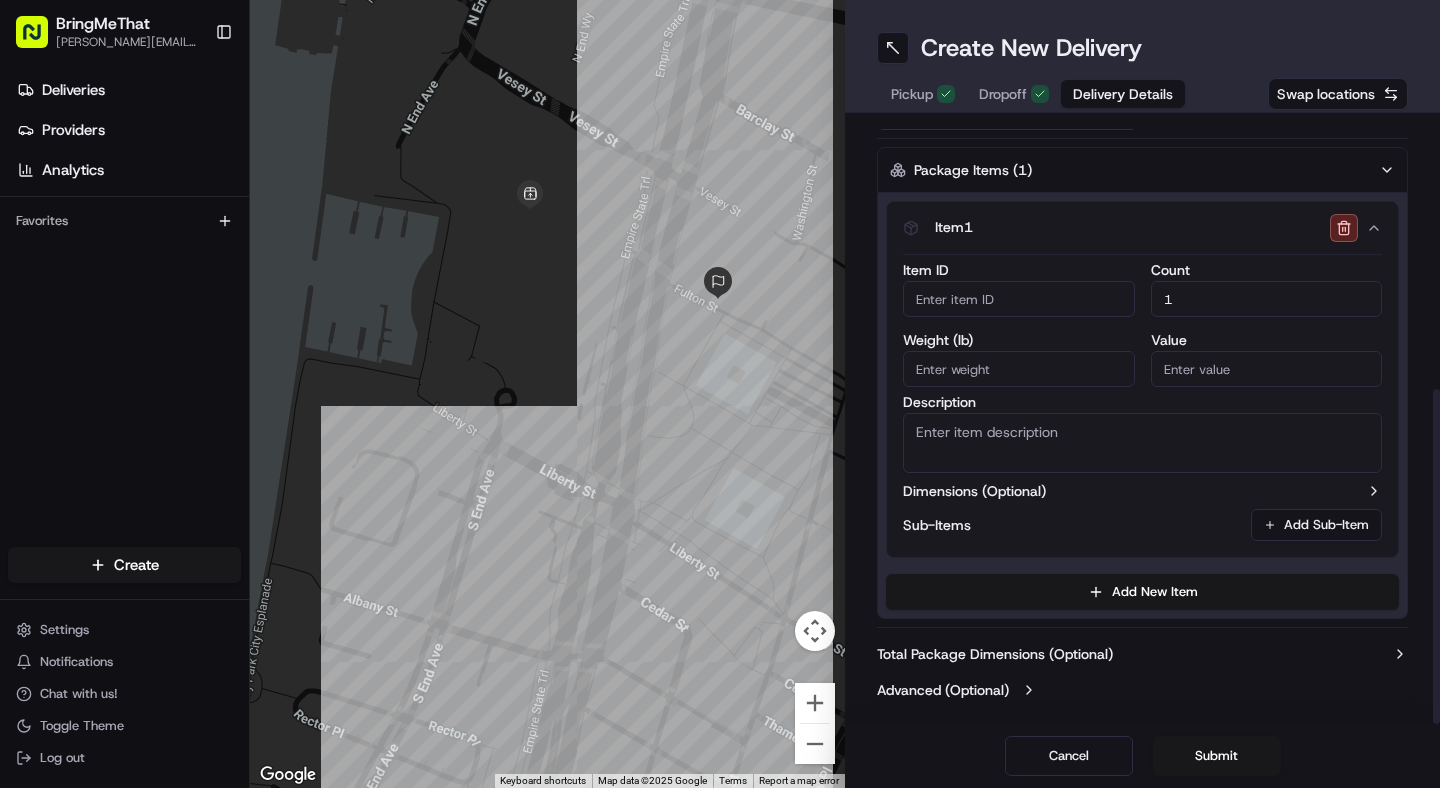 click 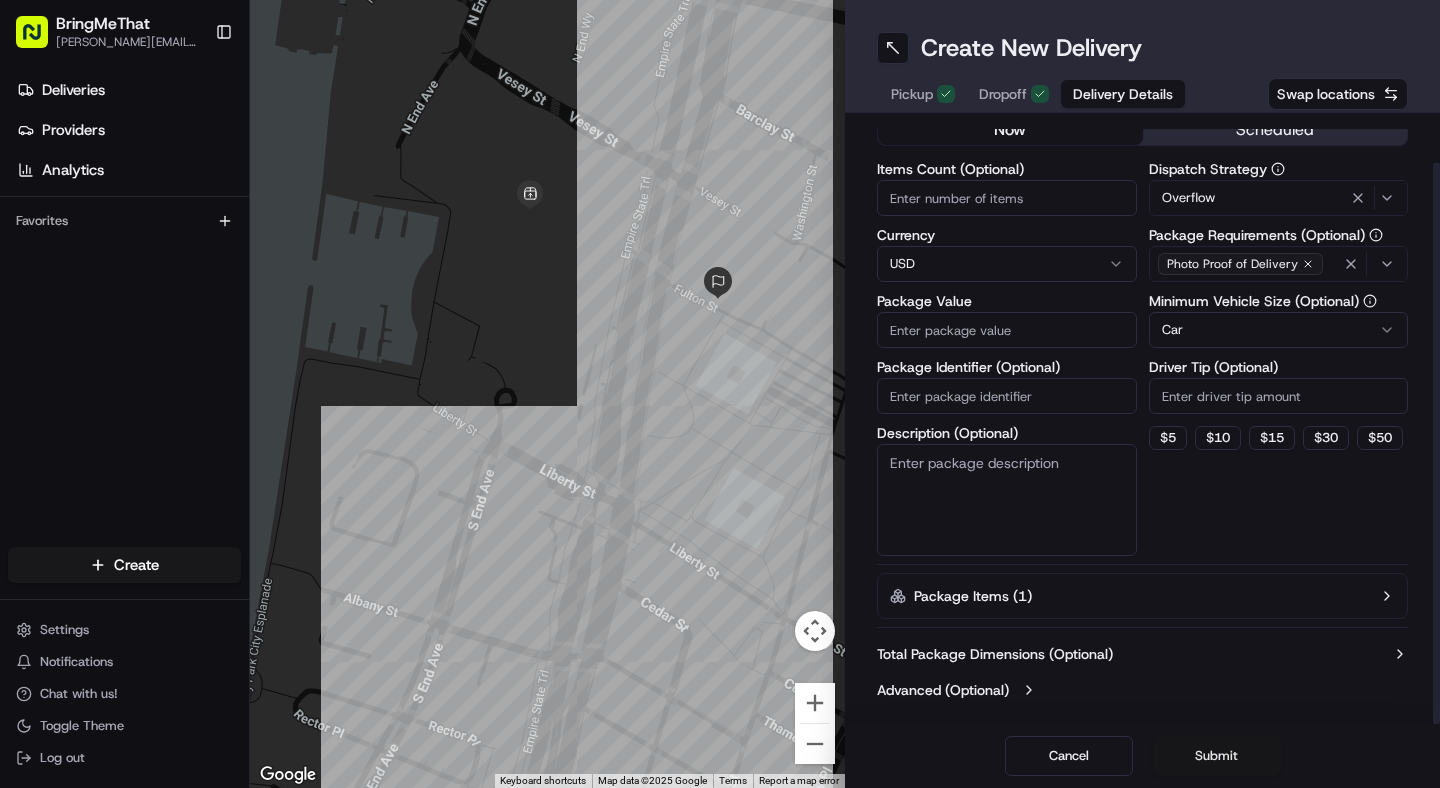 click on "Submit" at bounding box center (1217, 756) 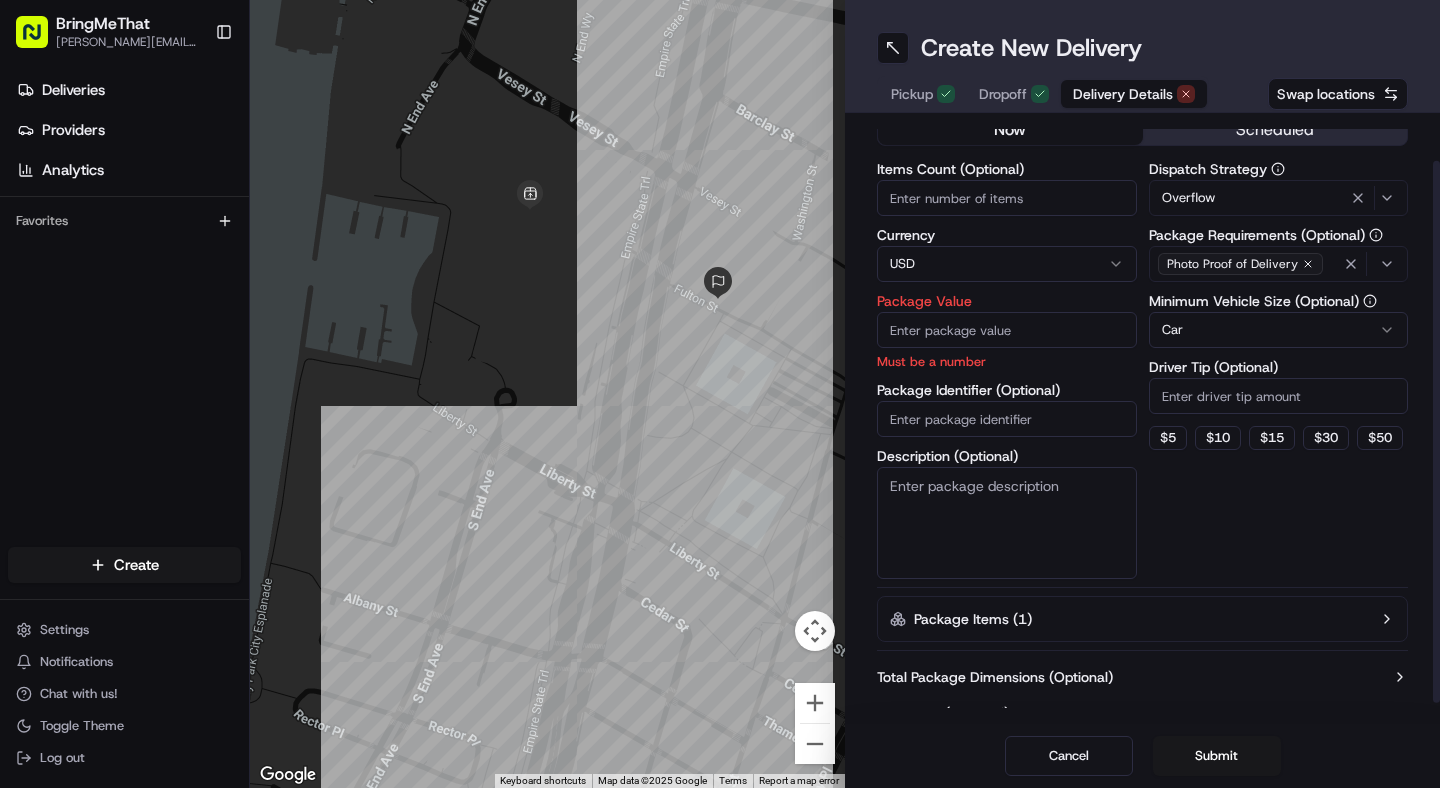click on "Package Value" at bounding box center (1007, 330) 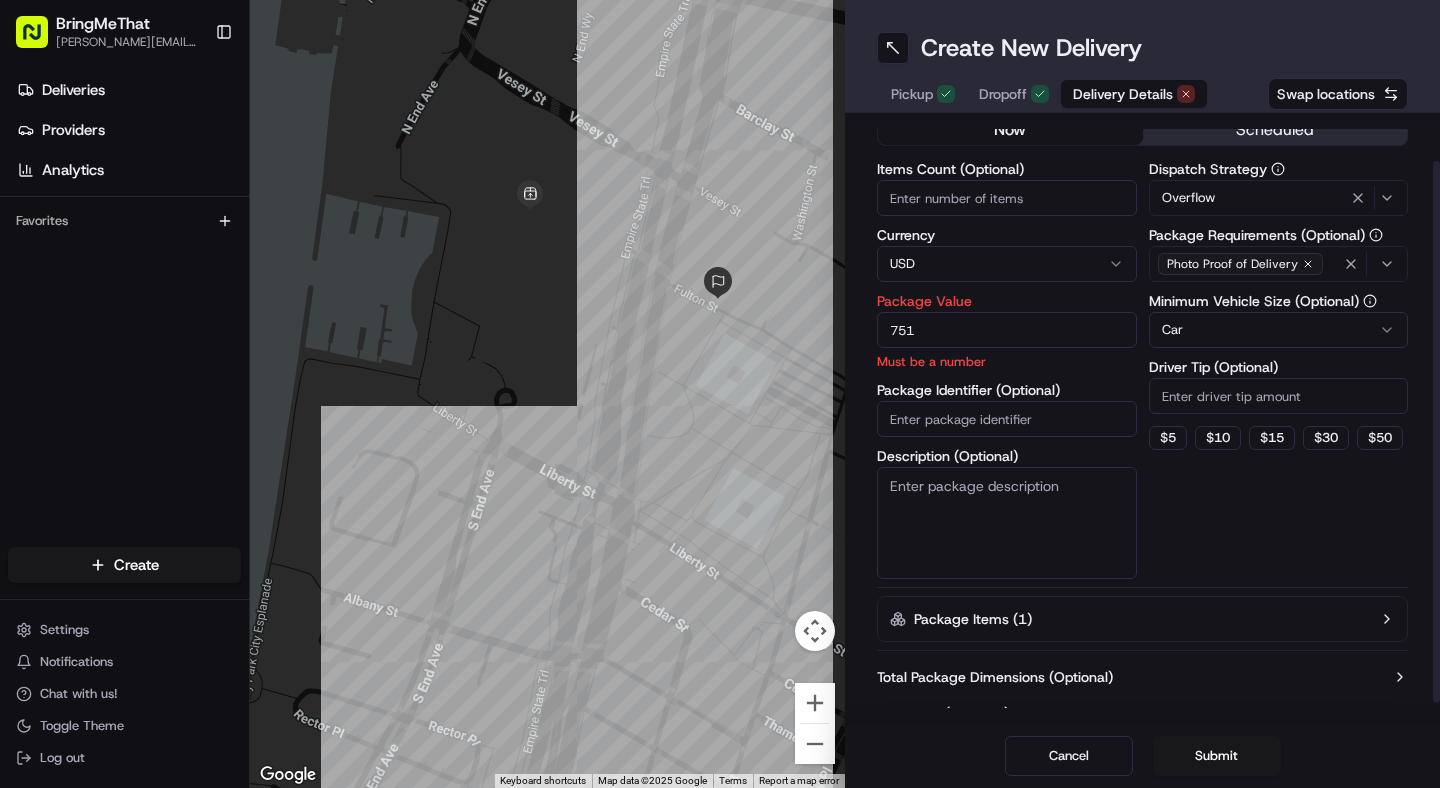 scroll, scrollTop: 74, scrollLeft: 0, axis: vertical 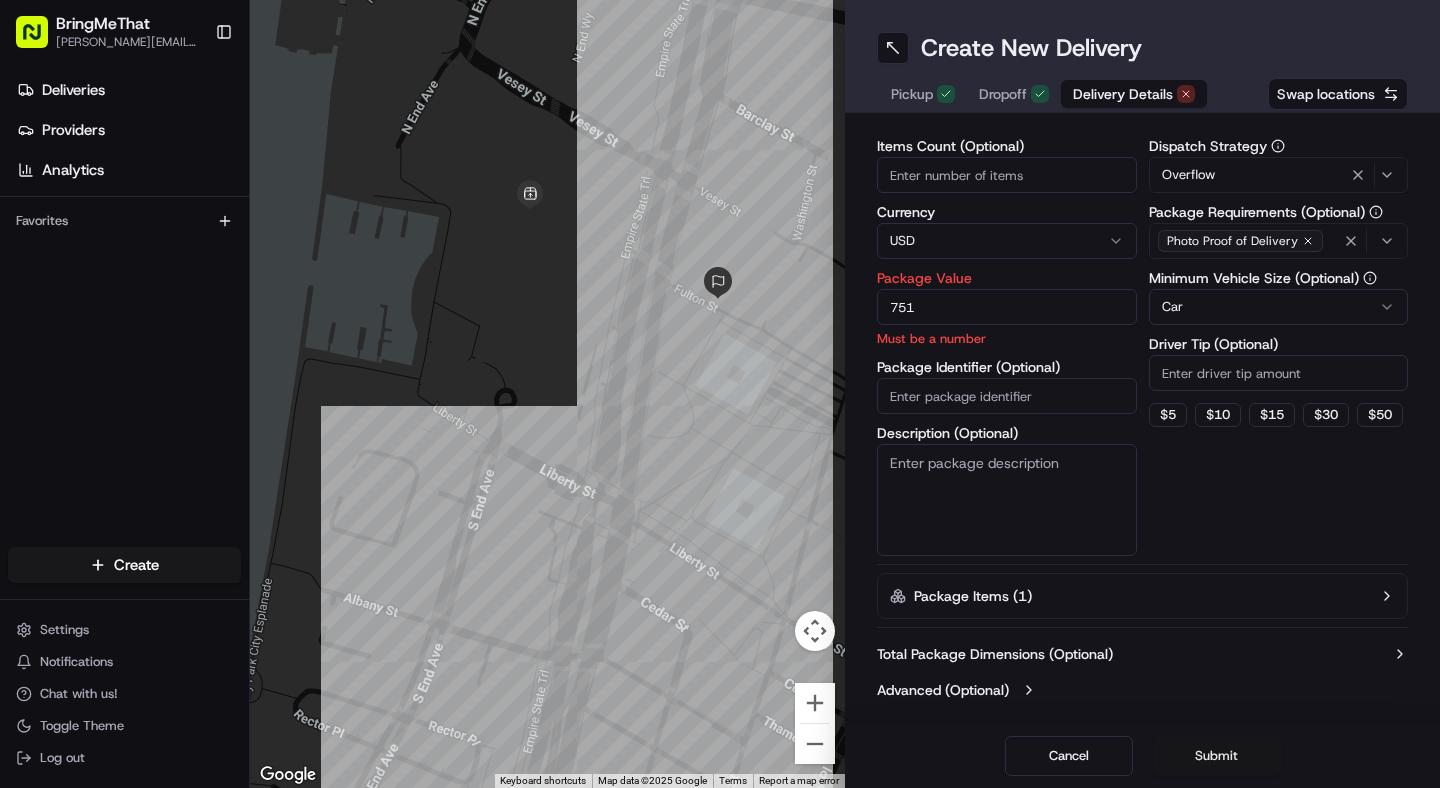 type on "751" 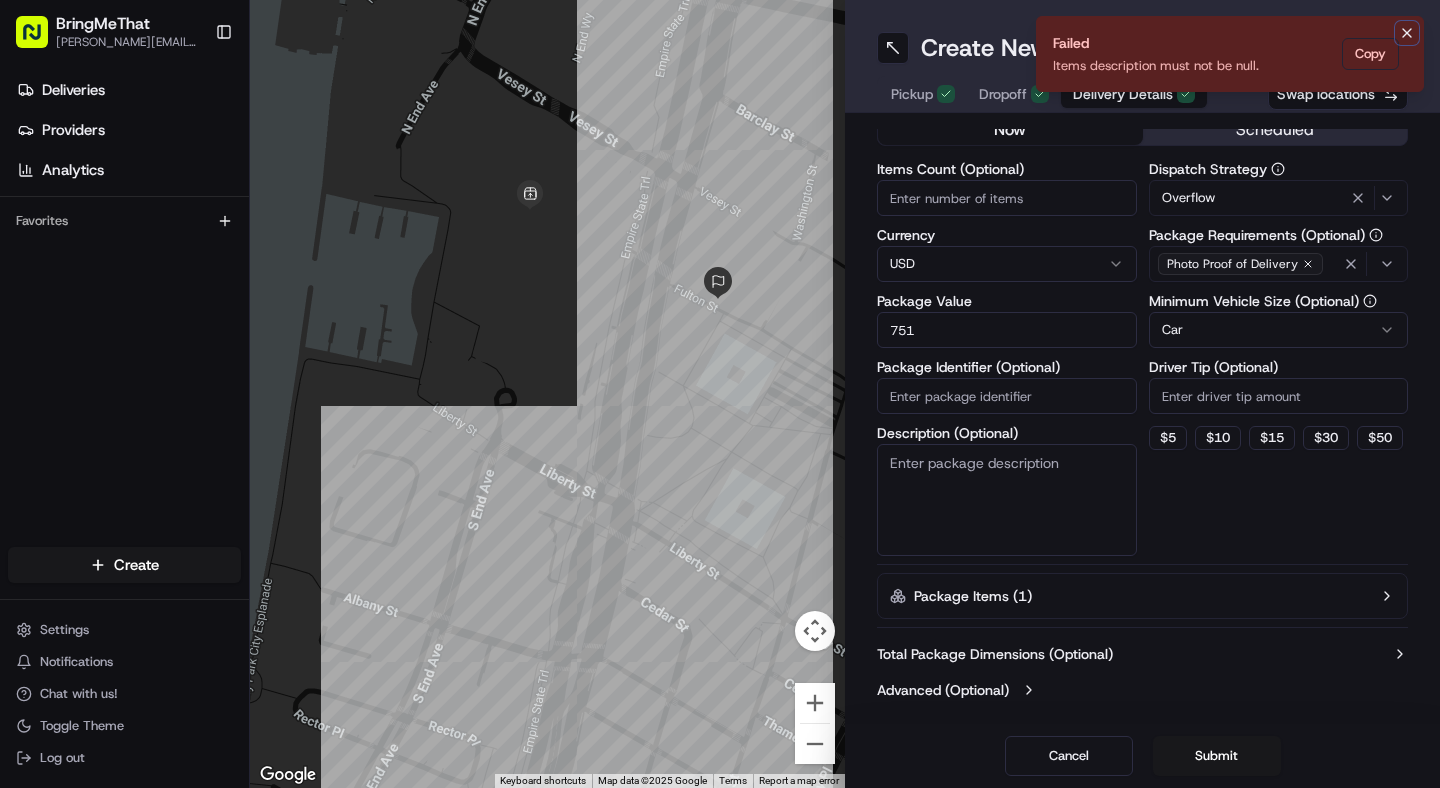 click 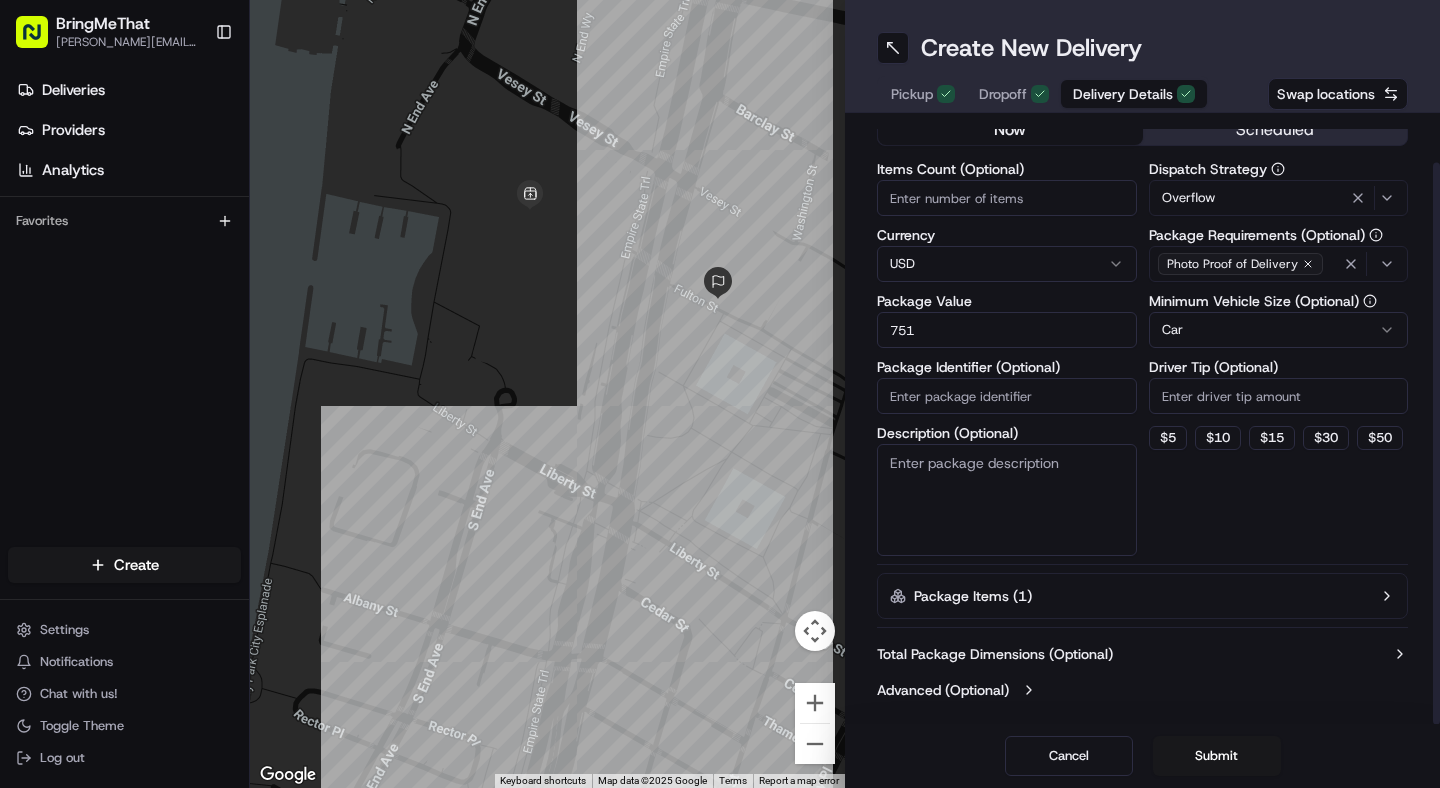 click on "Description (Optional)" at bounding box center (1007, 500) 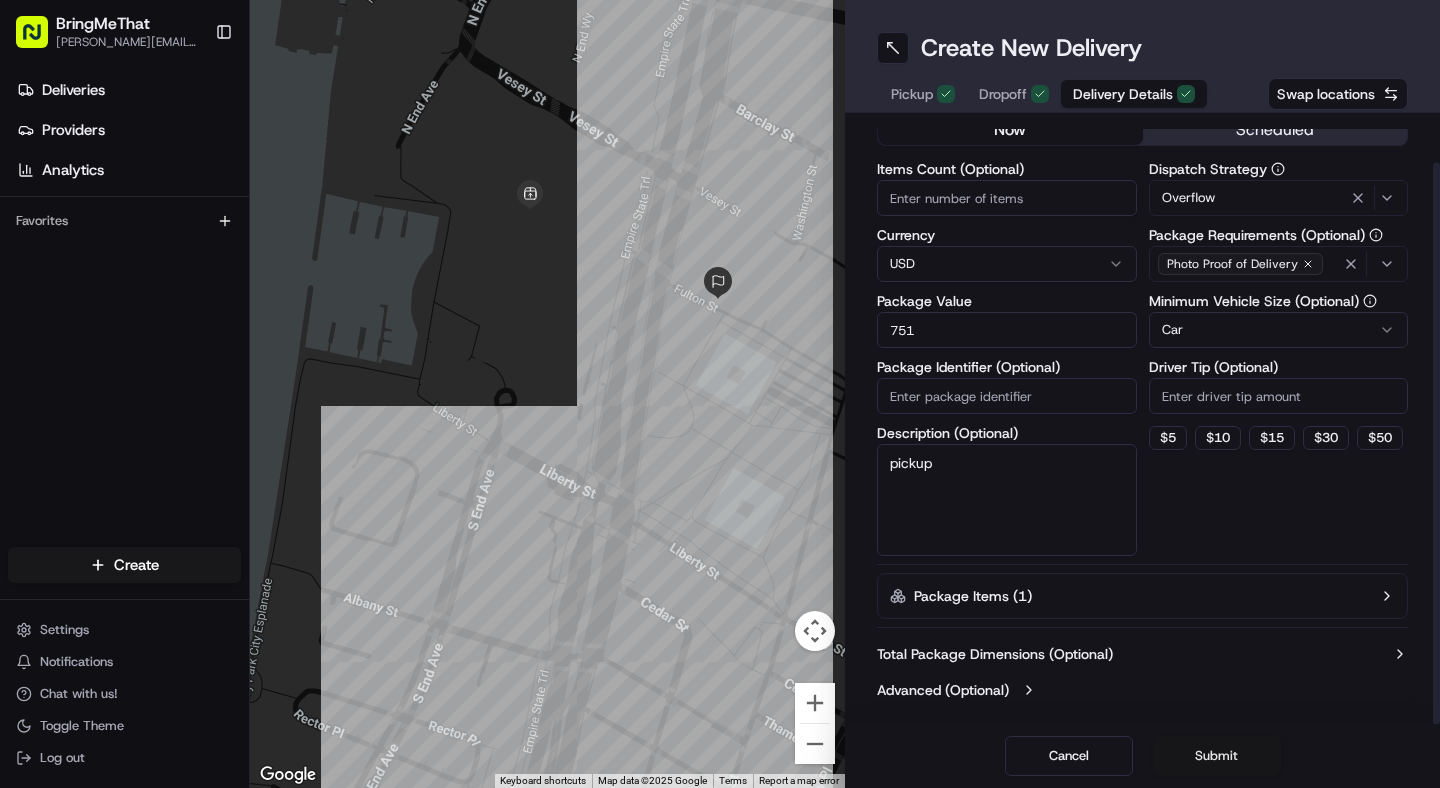 type on "pickup" 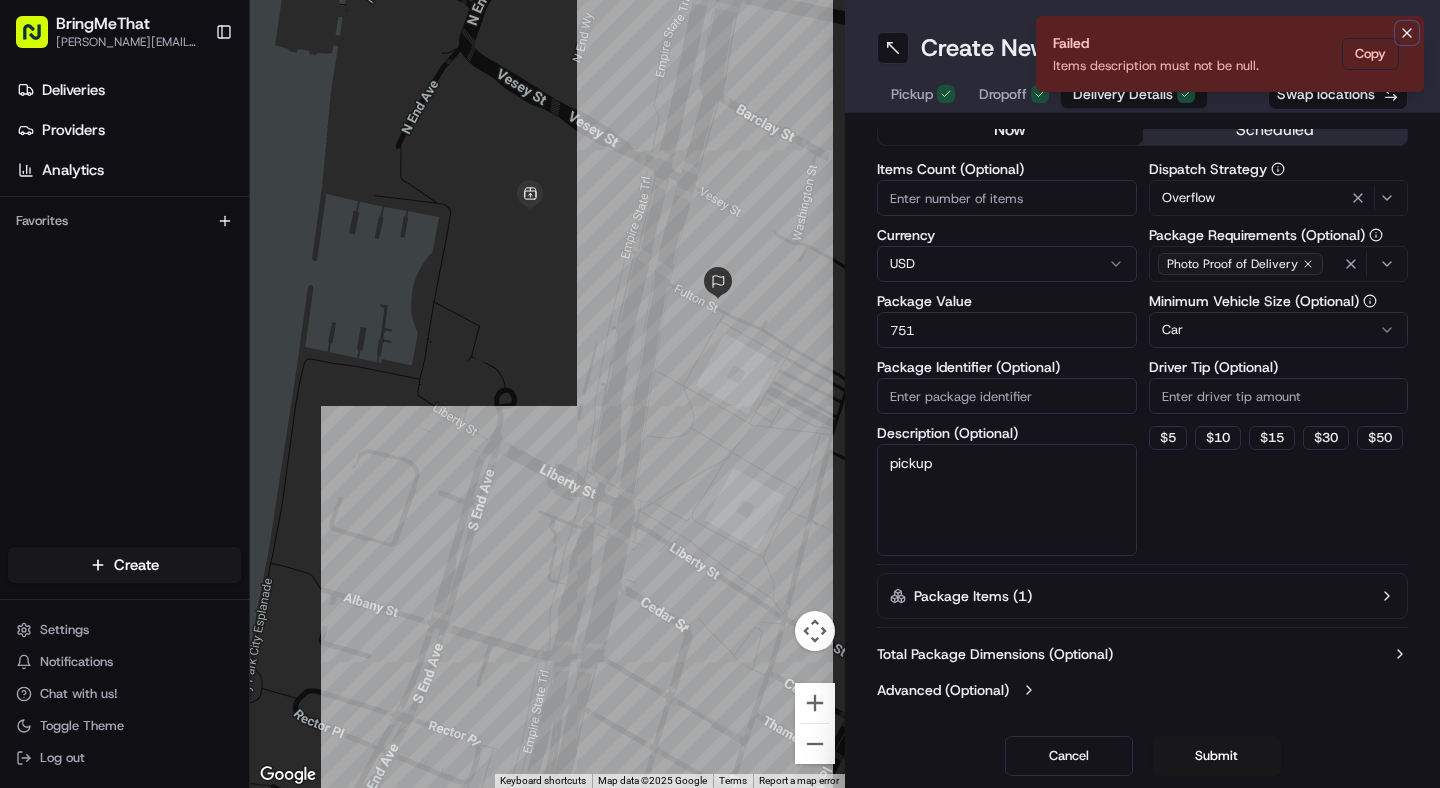 click 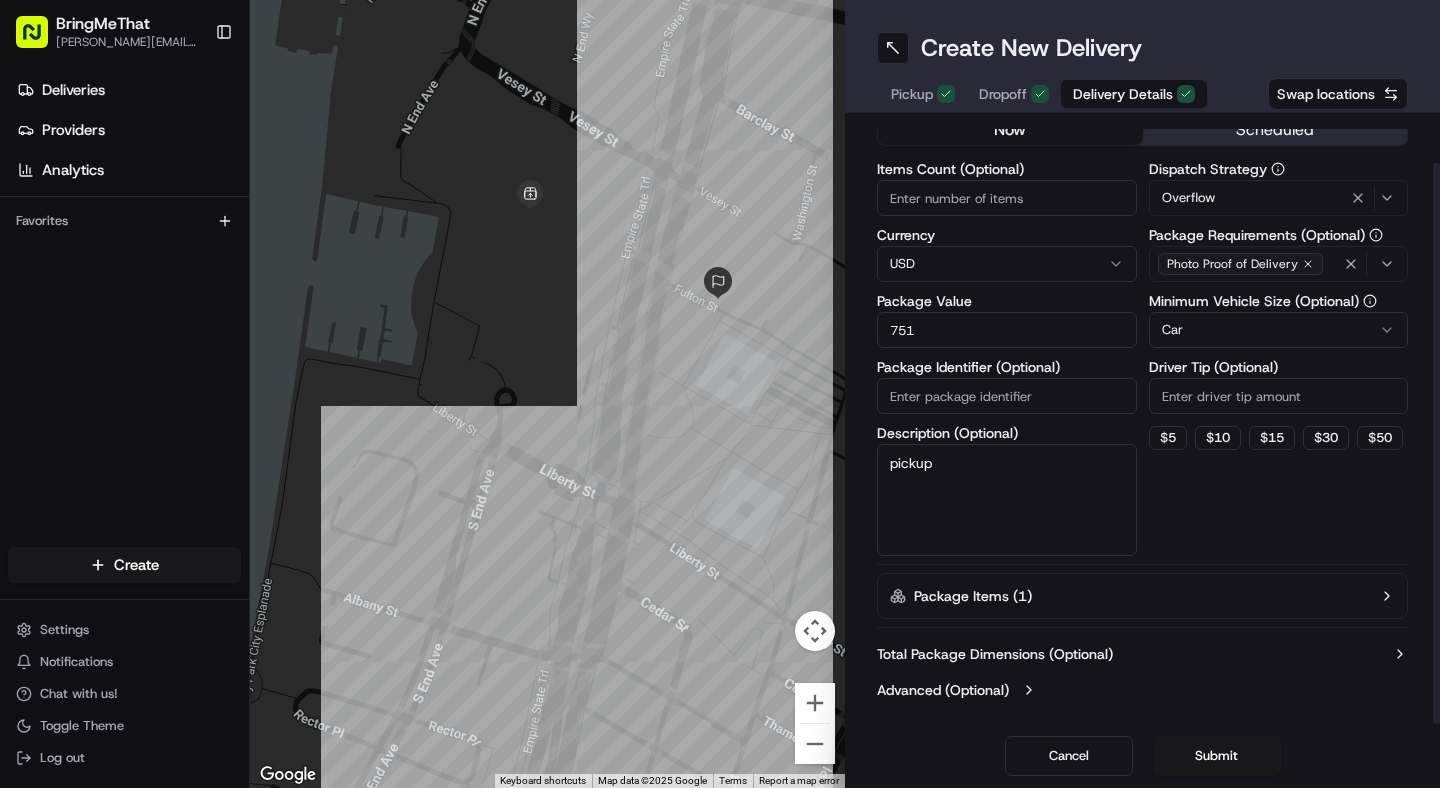 click on "Package Items ( 1 )" at bounding box center (1142, 596) 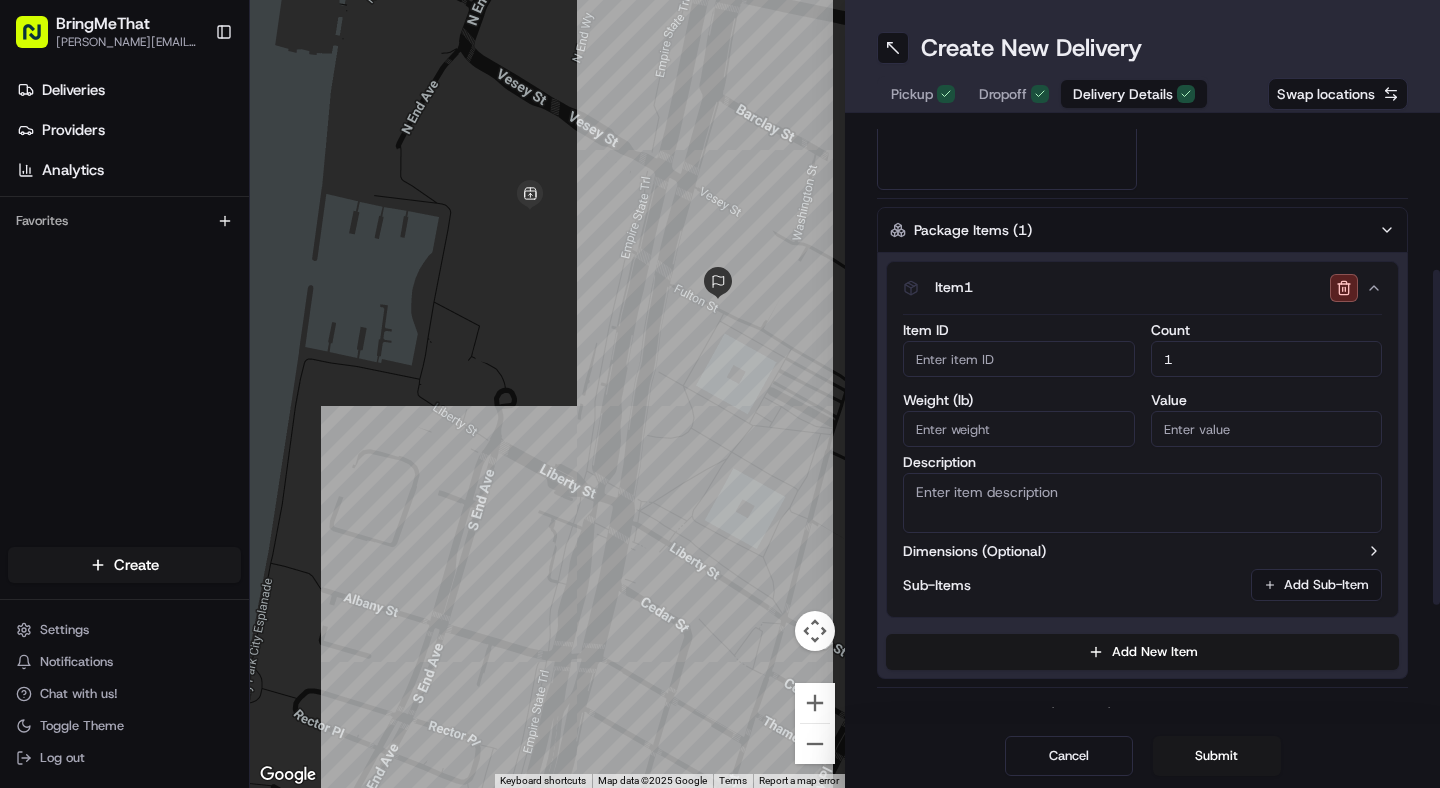 scroll, scrollTop: 429, scrollLeft: 0, axis: vertical 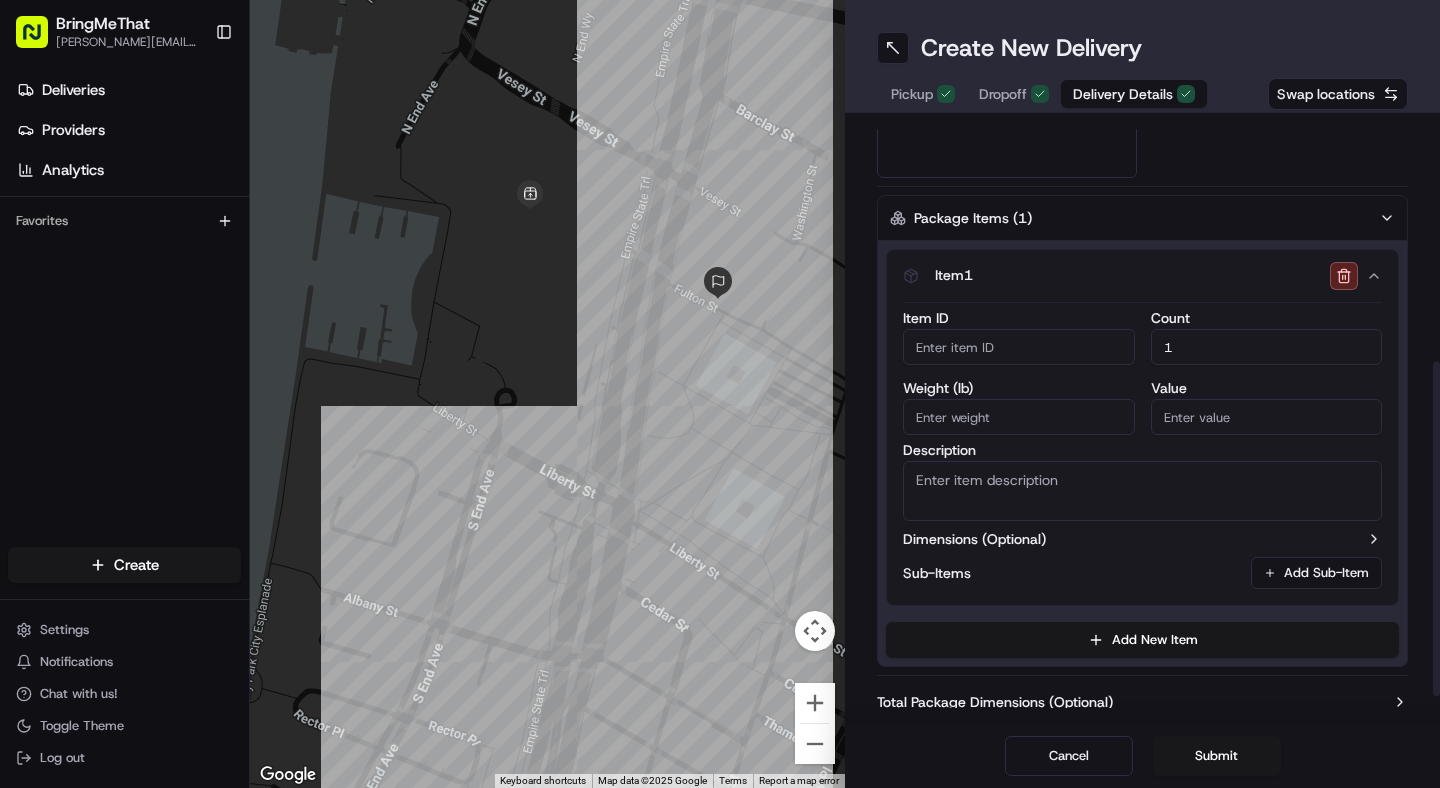 click on "1" at bounding box center [1267, 347] 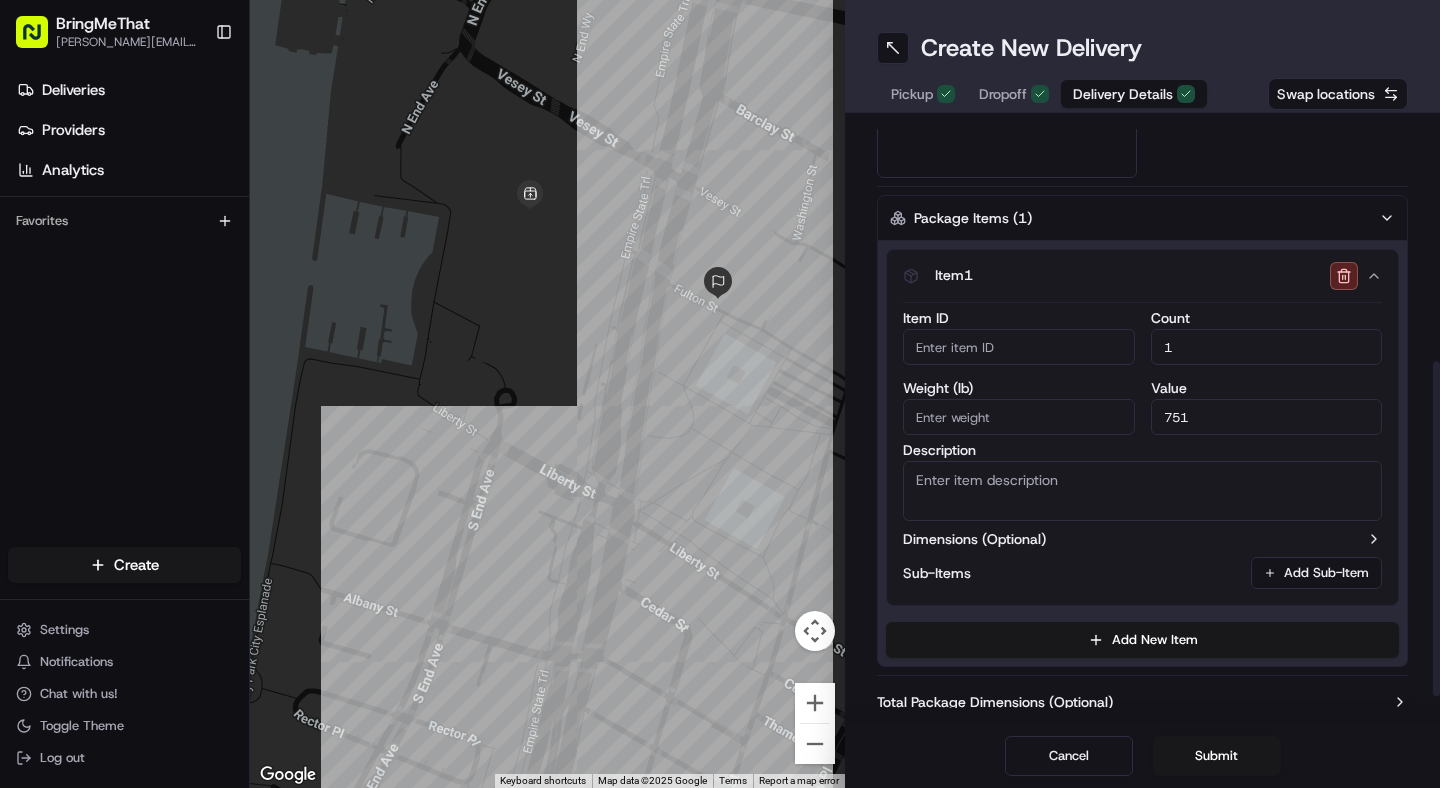 type on "751" 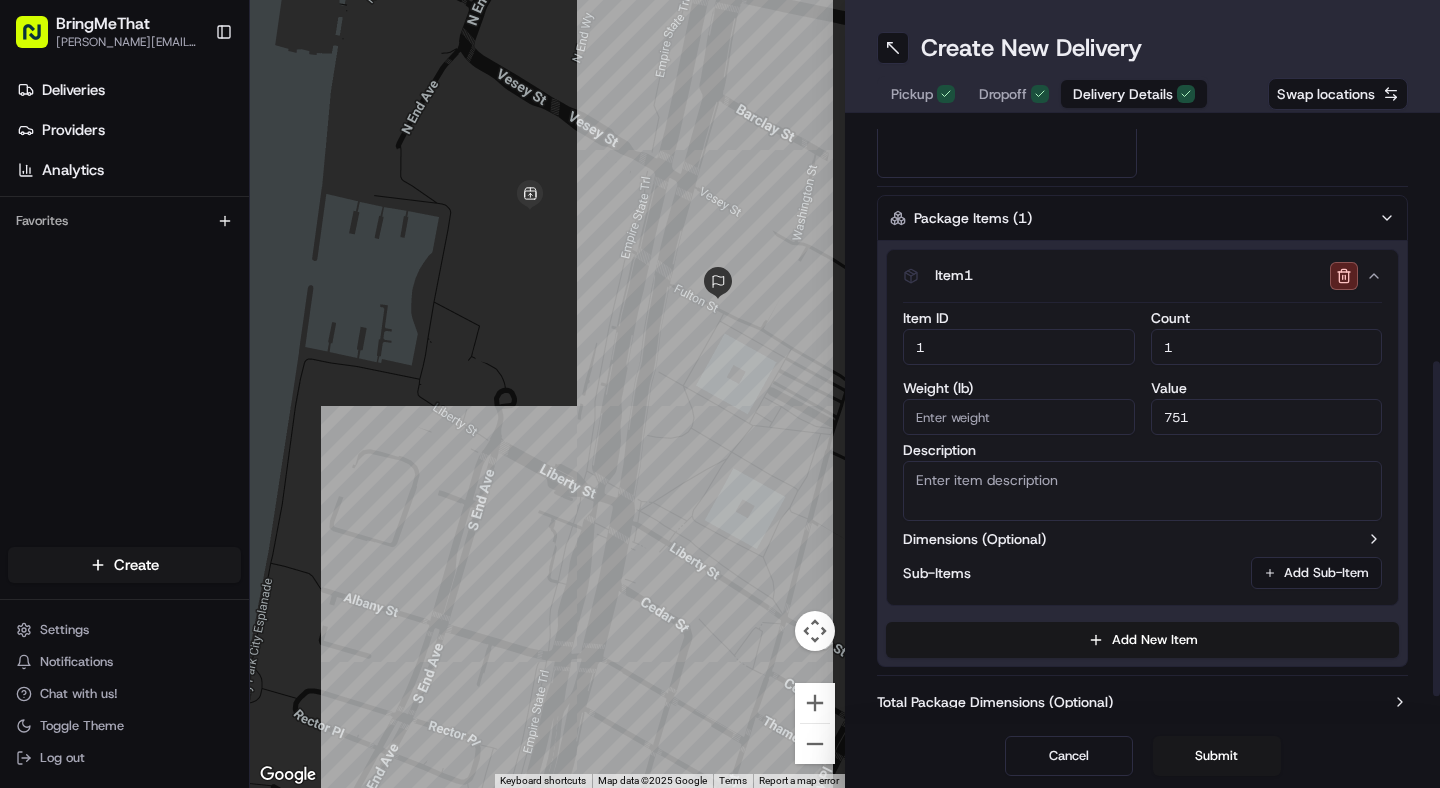 type on "1" 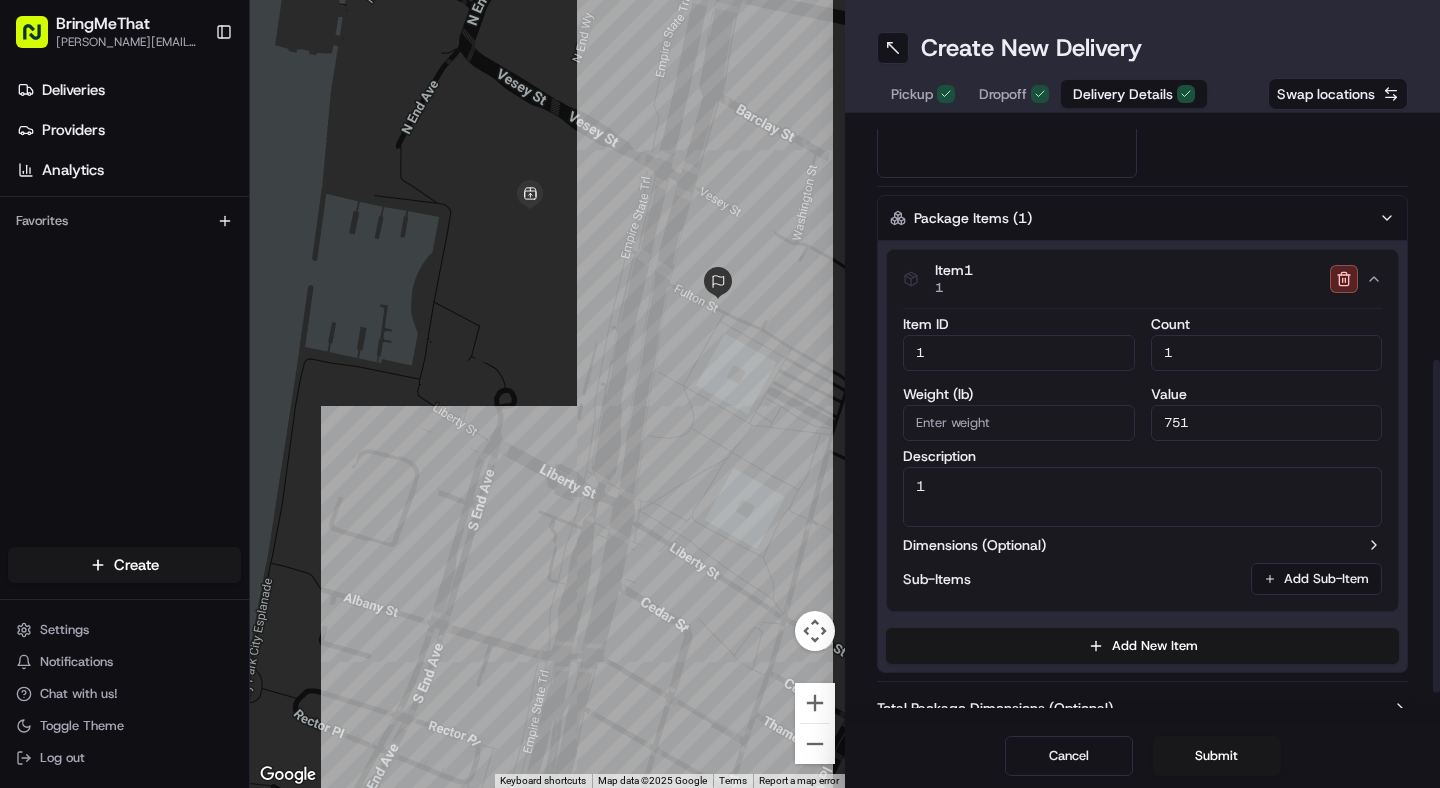 type on "1" 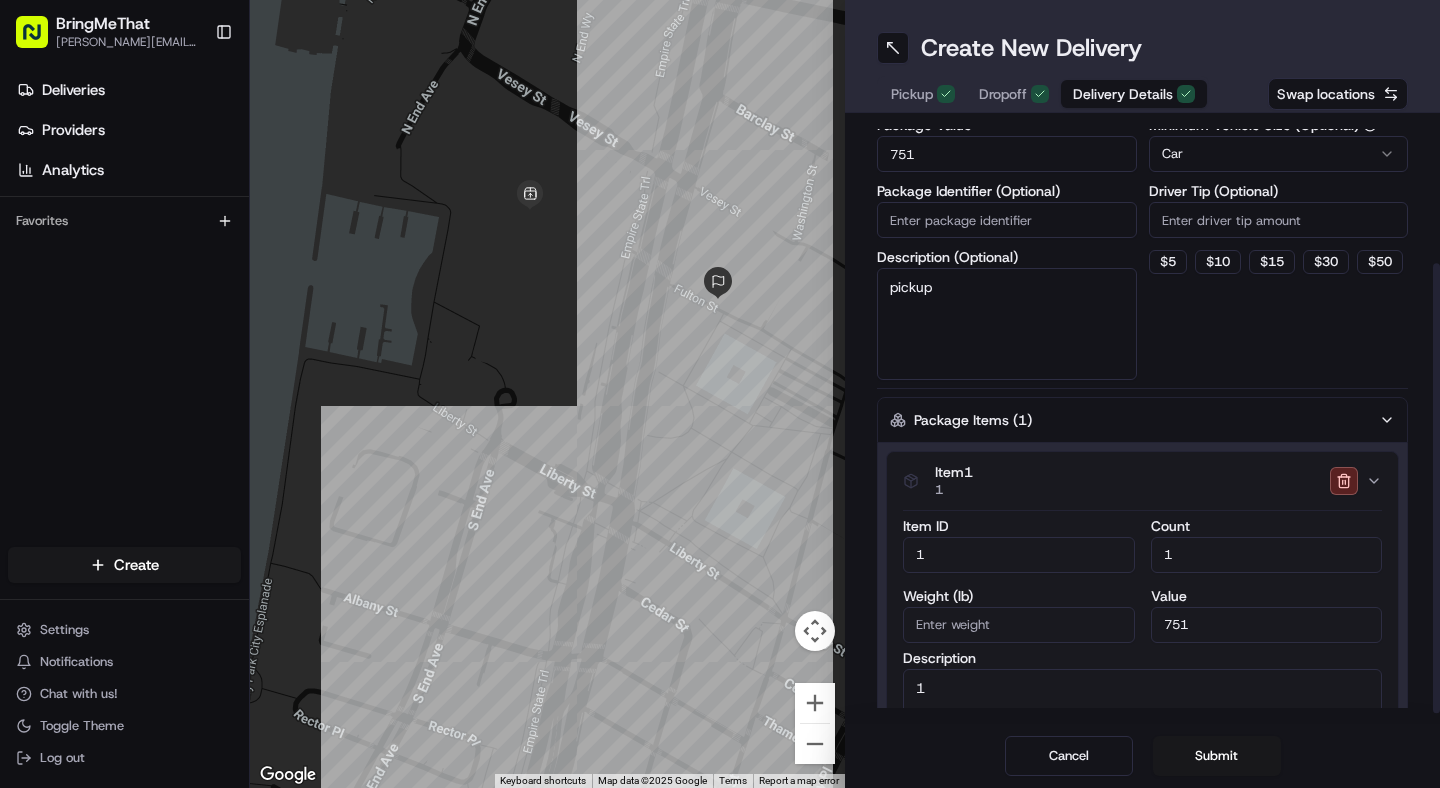 scroll, scrollTop: 180, scrollLeft: 0, axis: vertical 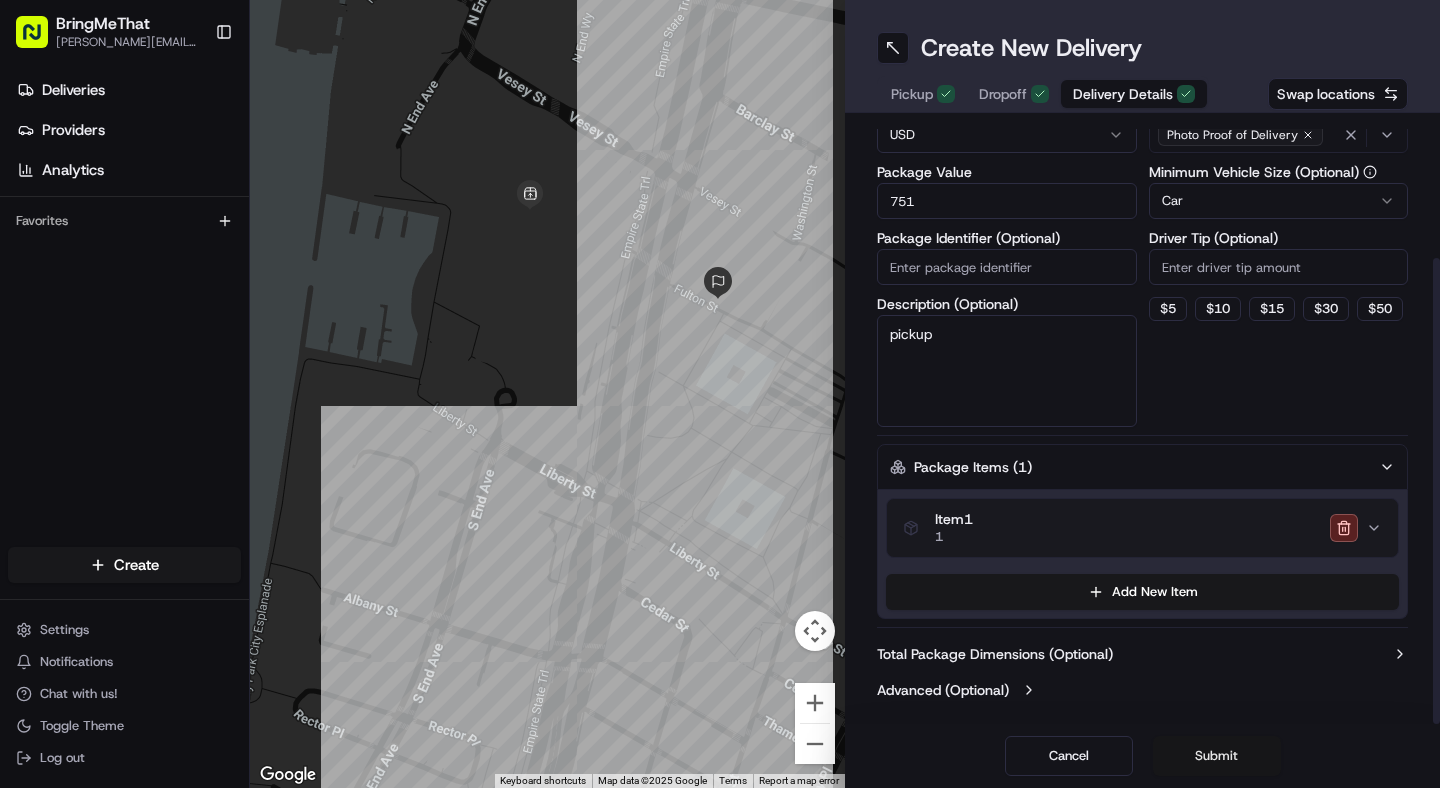 click on "Submit" at bounding box center [1217, 756] 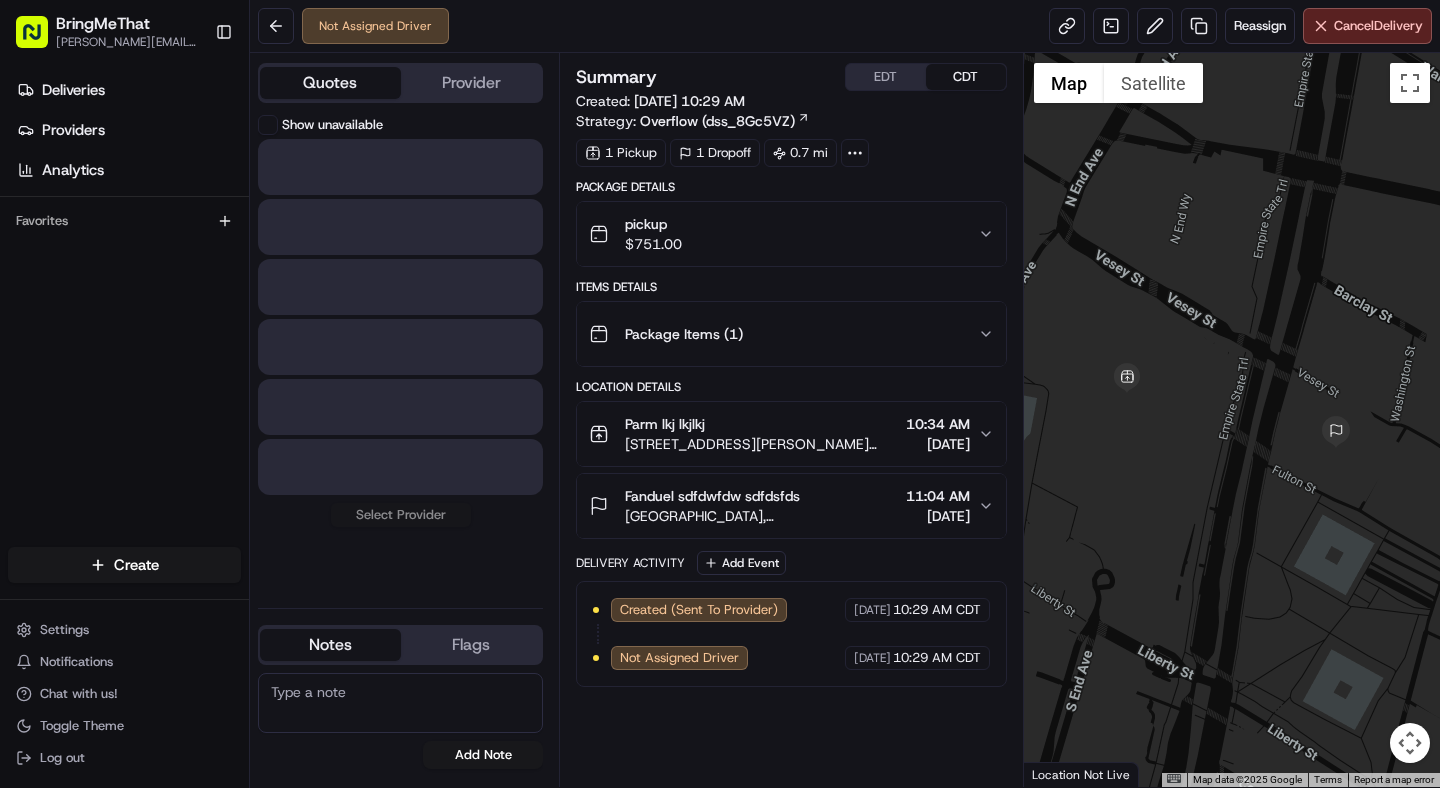 click on "Quotes" at bounding box center (330, 83) 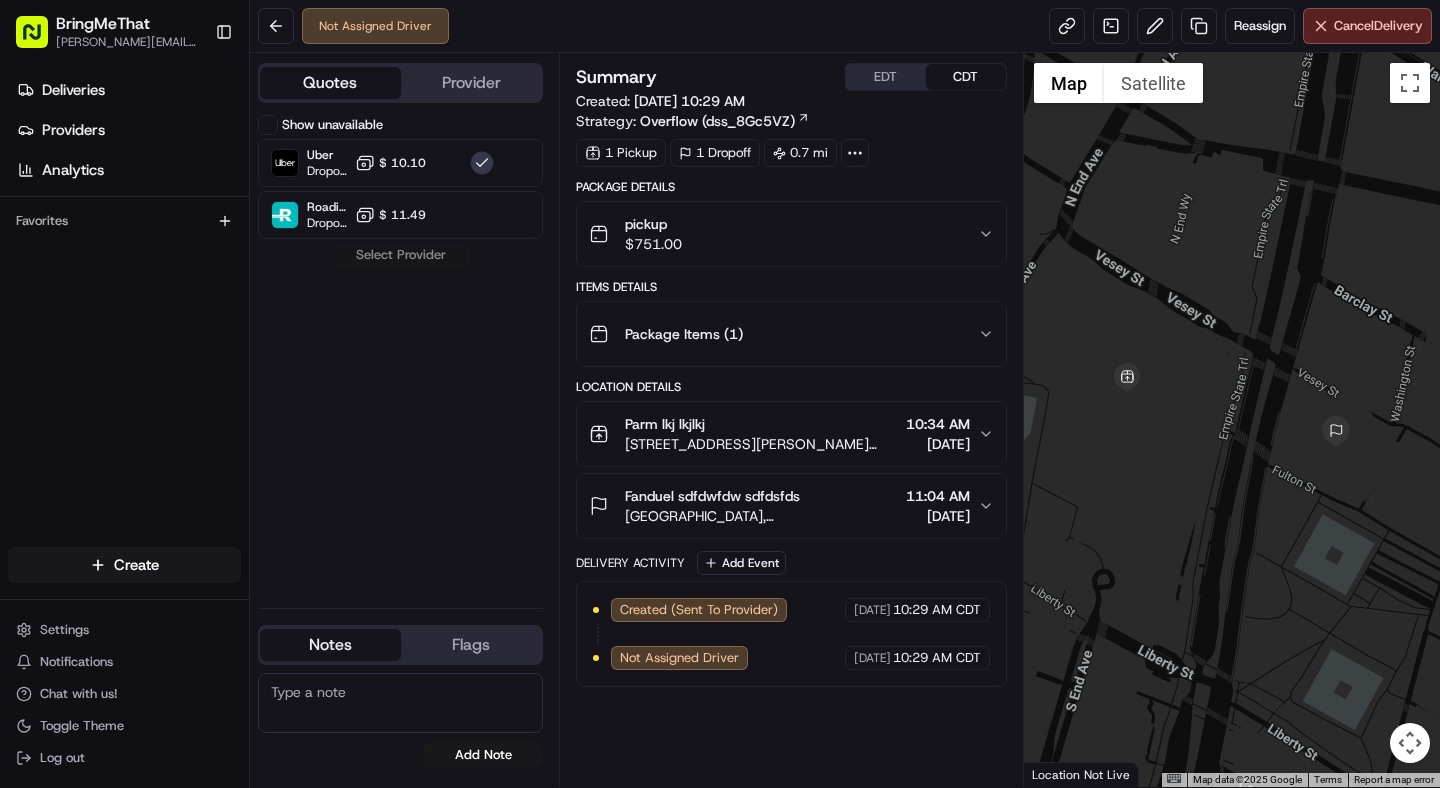 click on "Provider" at bounding box center [471, 83] 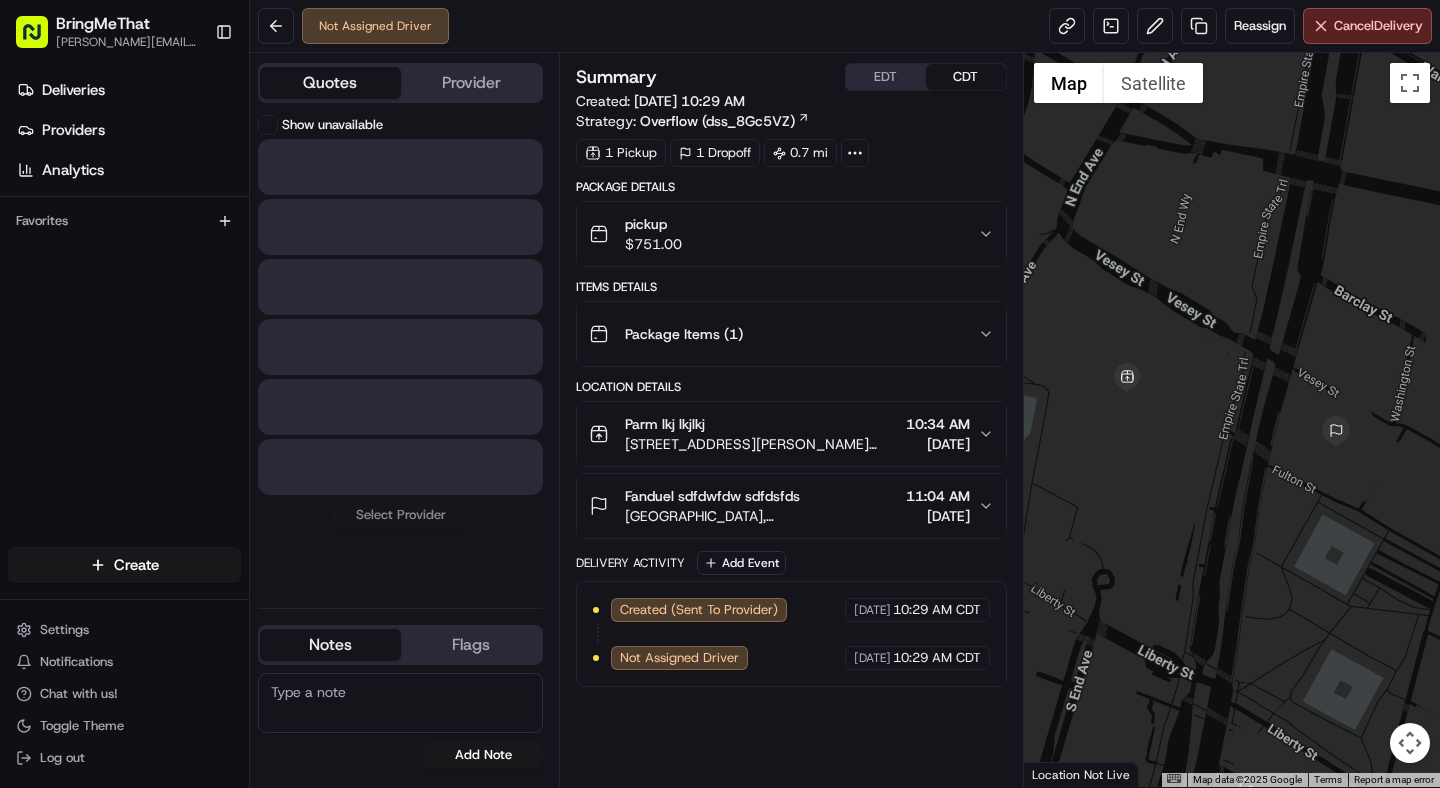 click on "Quotes" at bounding box center [330, 83] 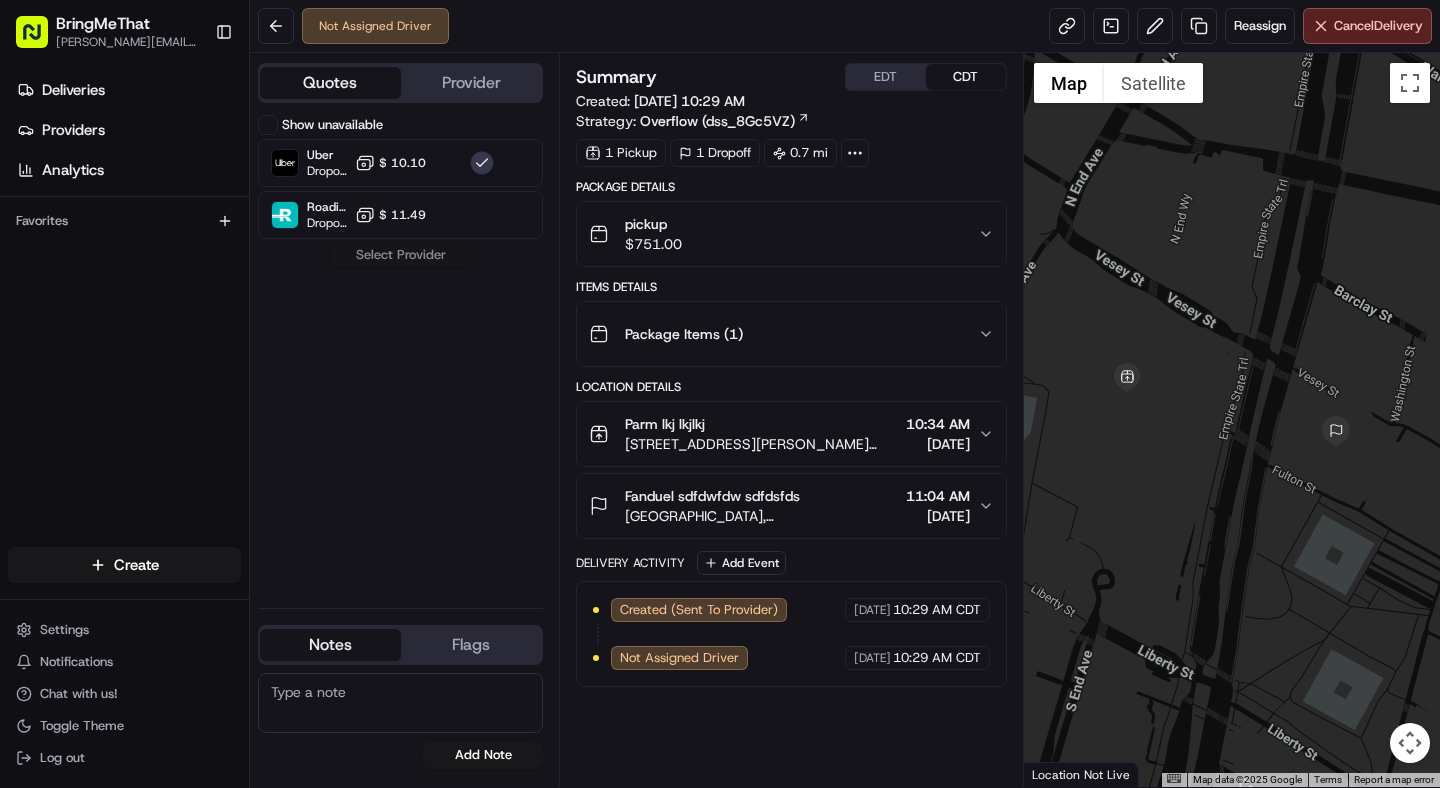 click on "Not Assigned Driver Reassign Cancel  Delivery" at bounding box center [845, 26] 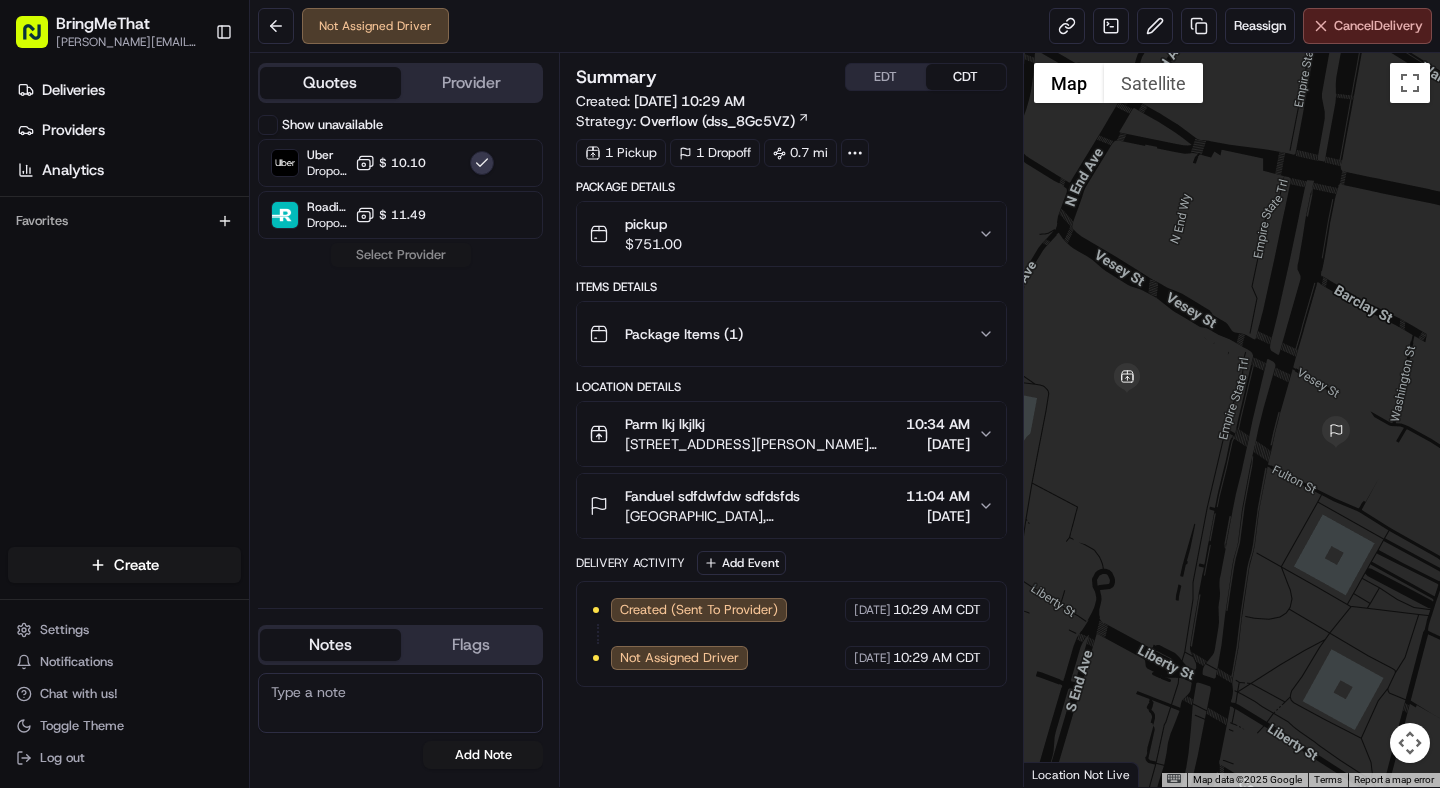 click on "Cancel  Delivery" at bounding box center (1378, 26) 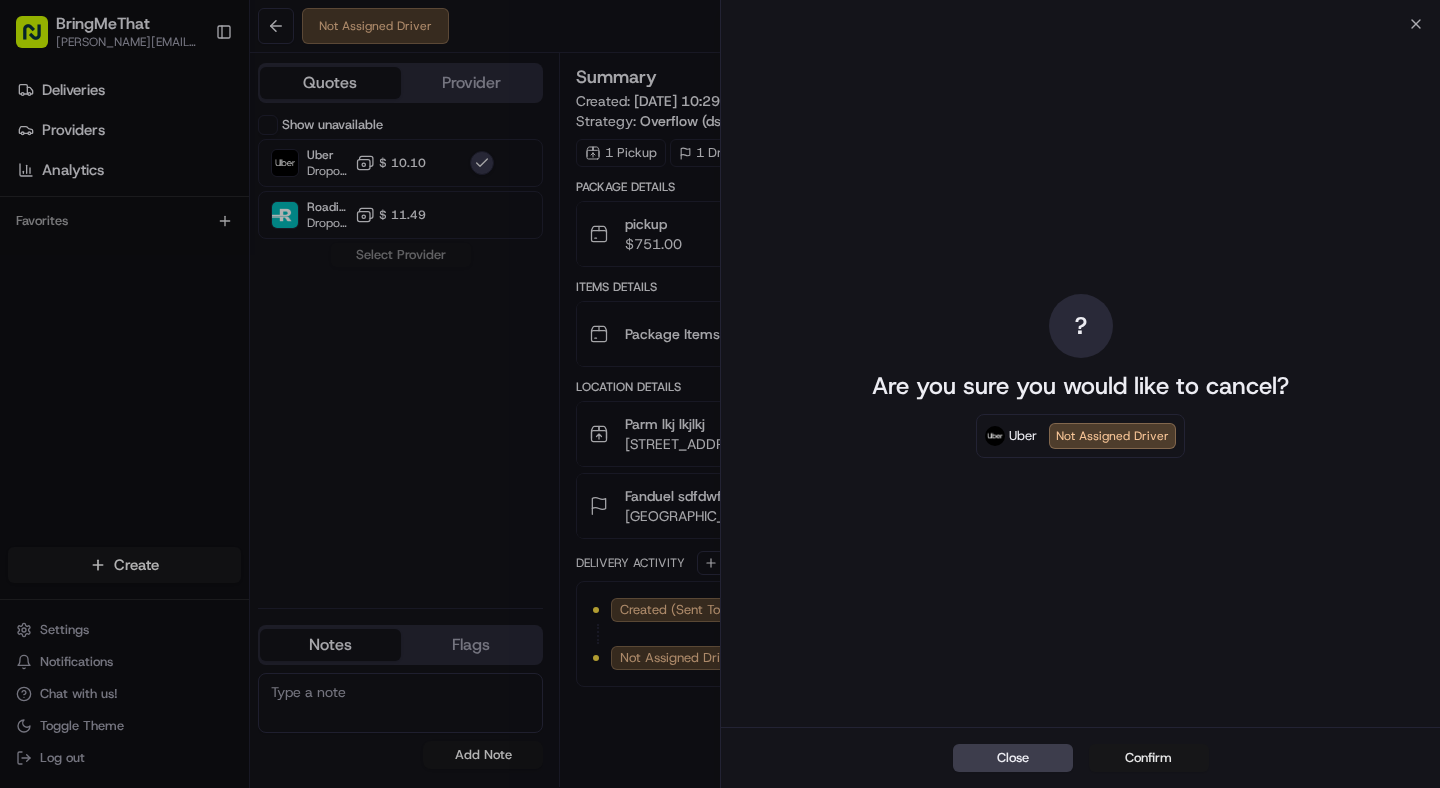 click on "Confirm" at bounding box center [1149, 758] 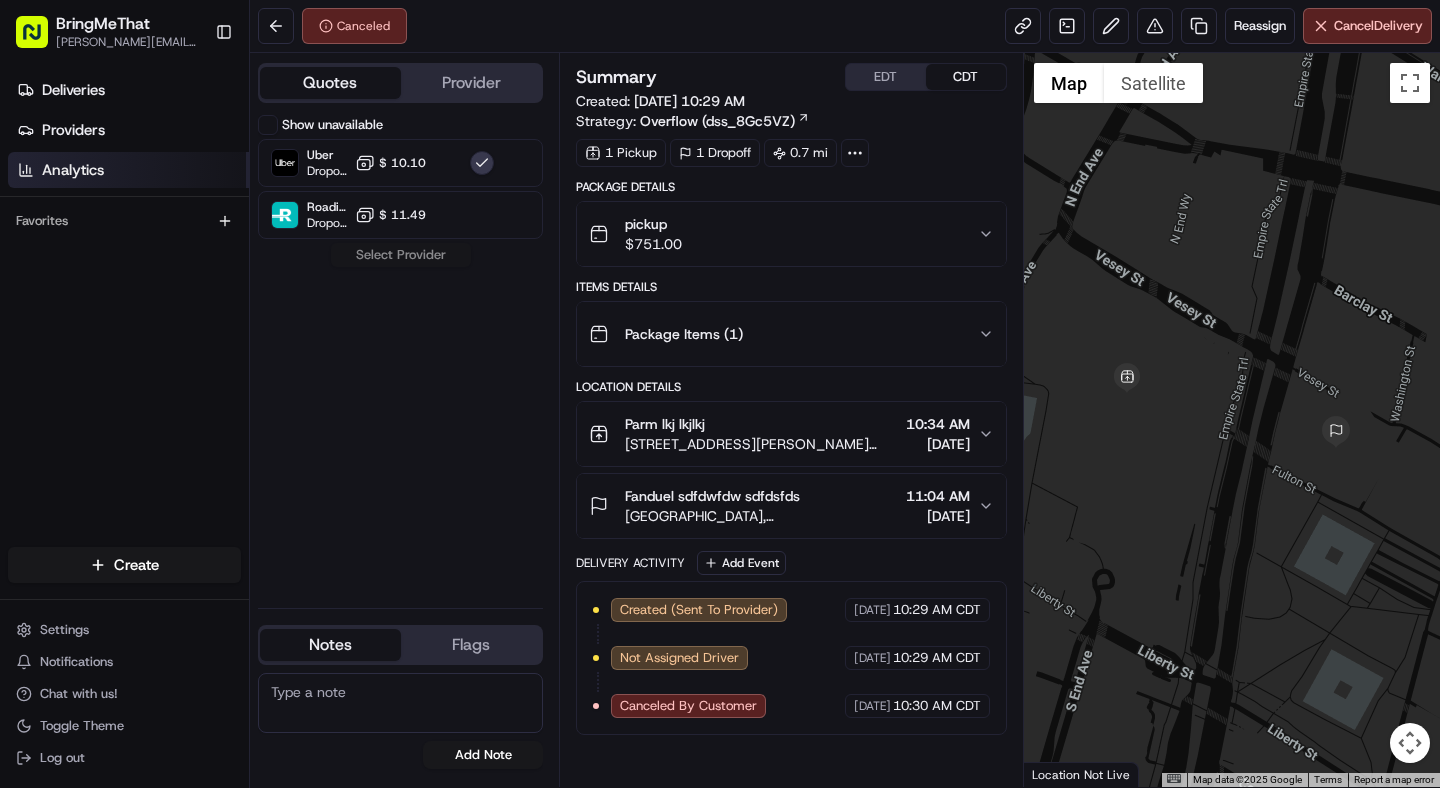 click on "Analytics" at bounding box center [73, 170] 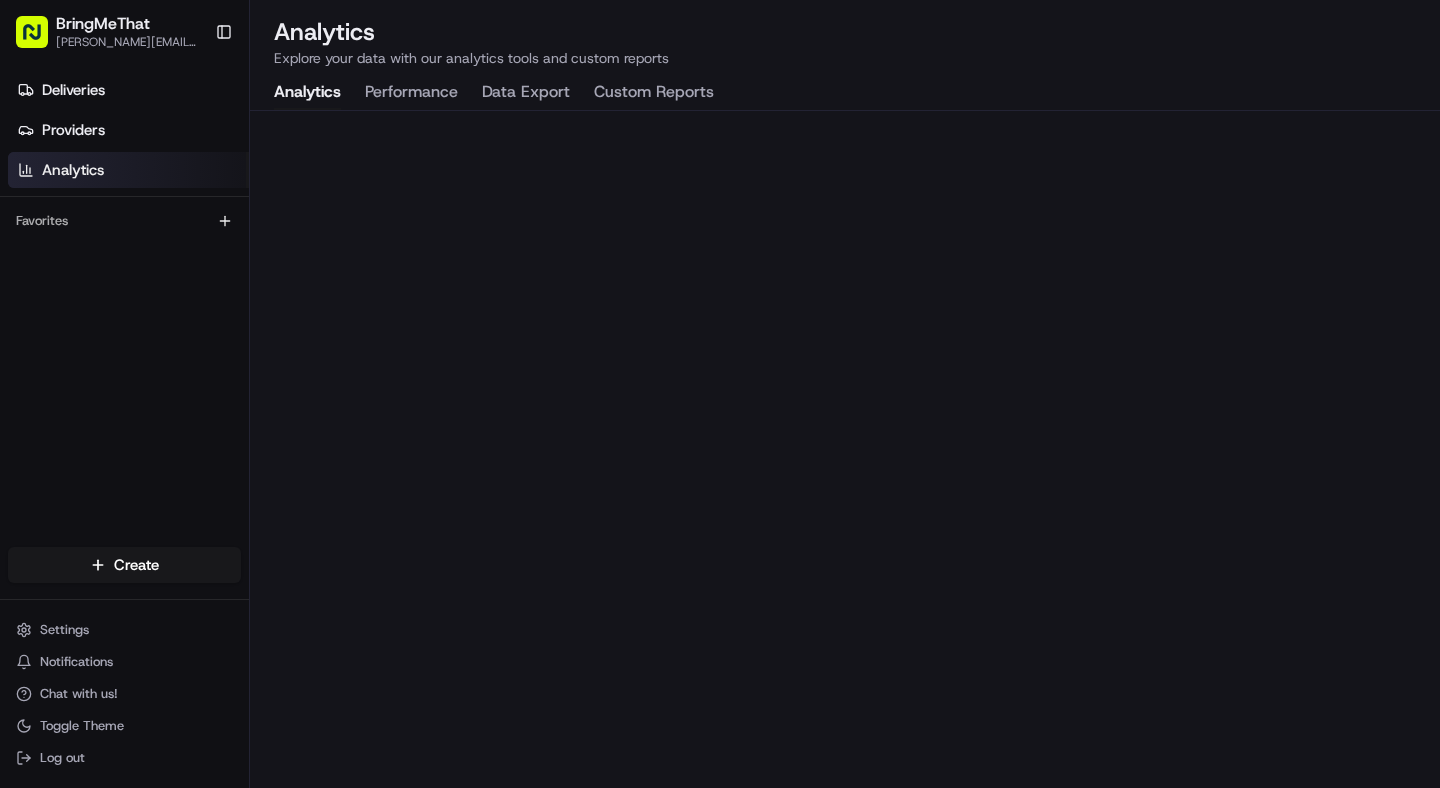 click on "Performance" at bounding box center [411, 93] 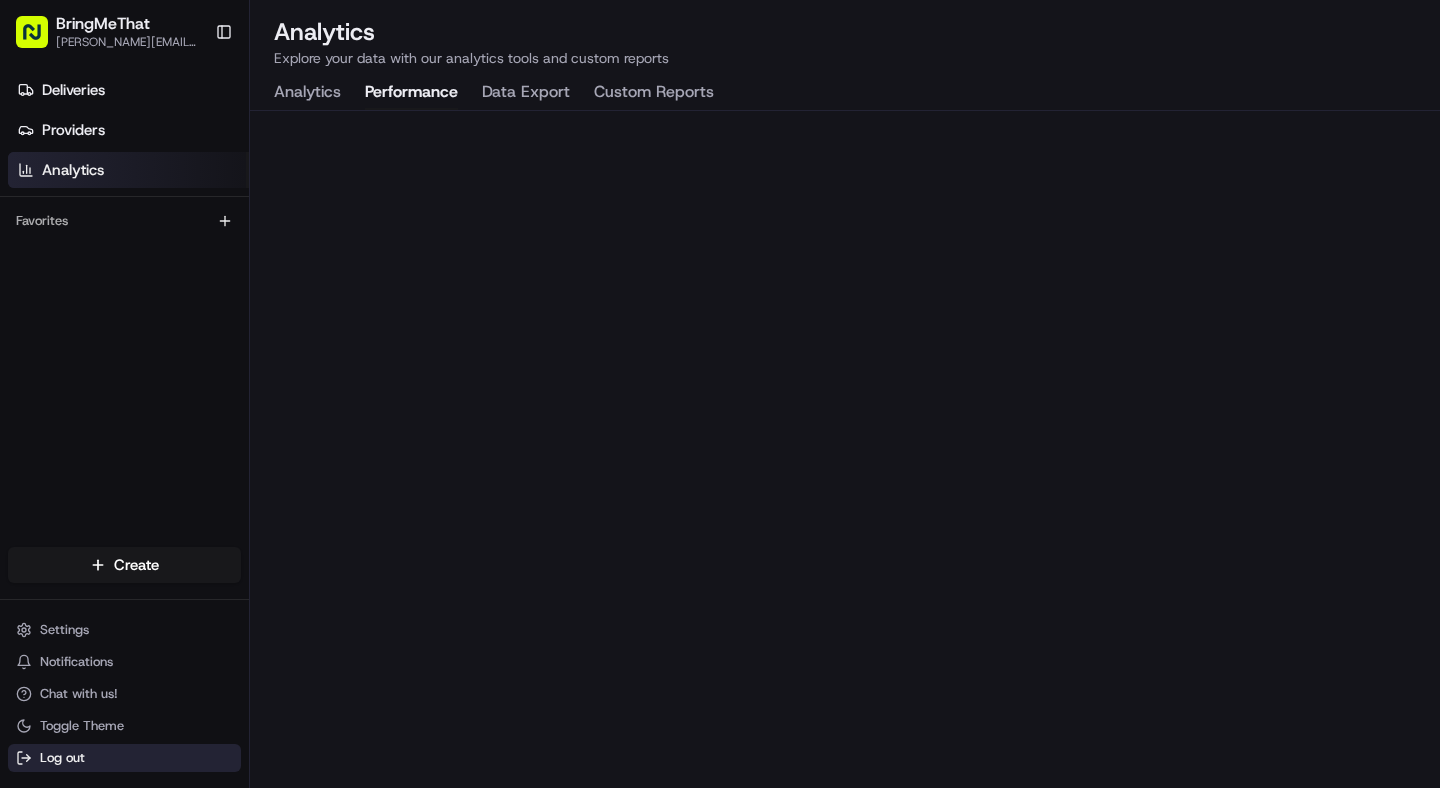 click on "Log out" at bounding box center [62, 758] 